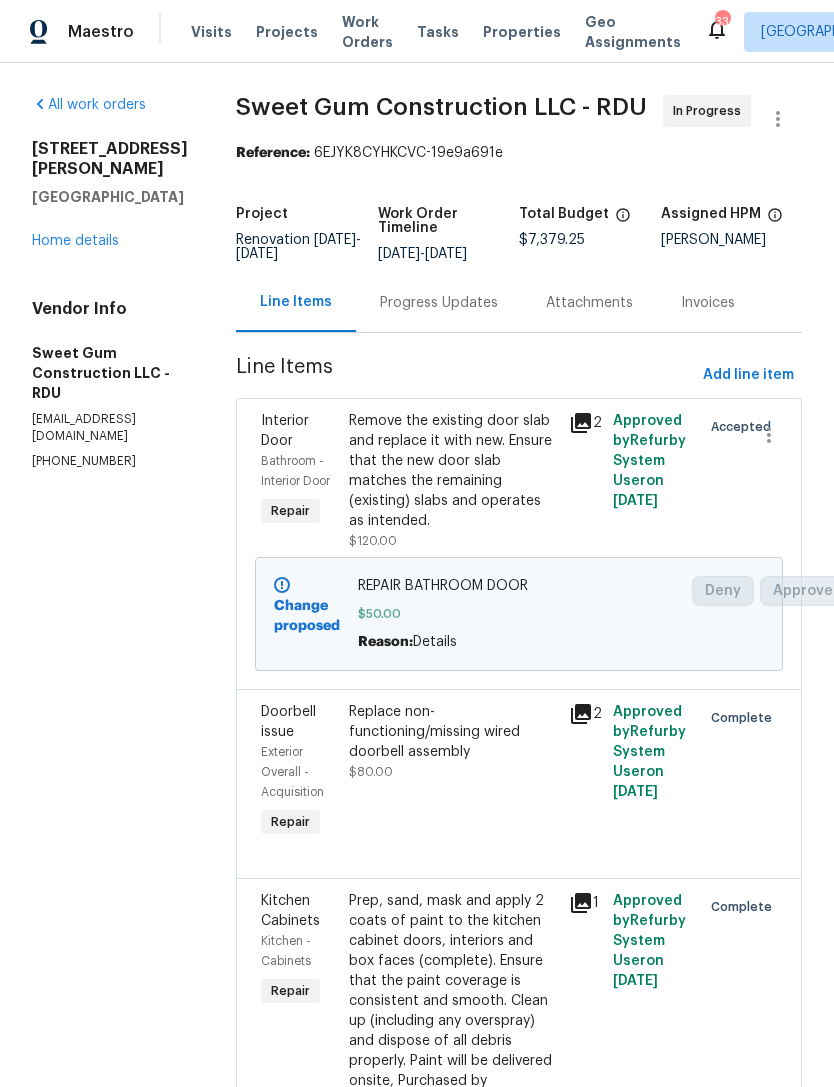scroll, scrollTop: 0, scrollLeft: 0, axis: both 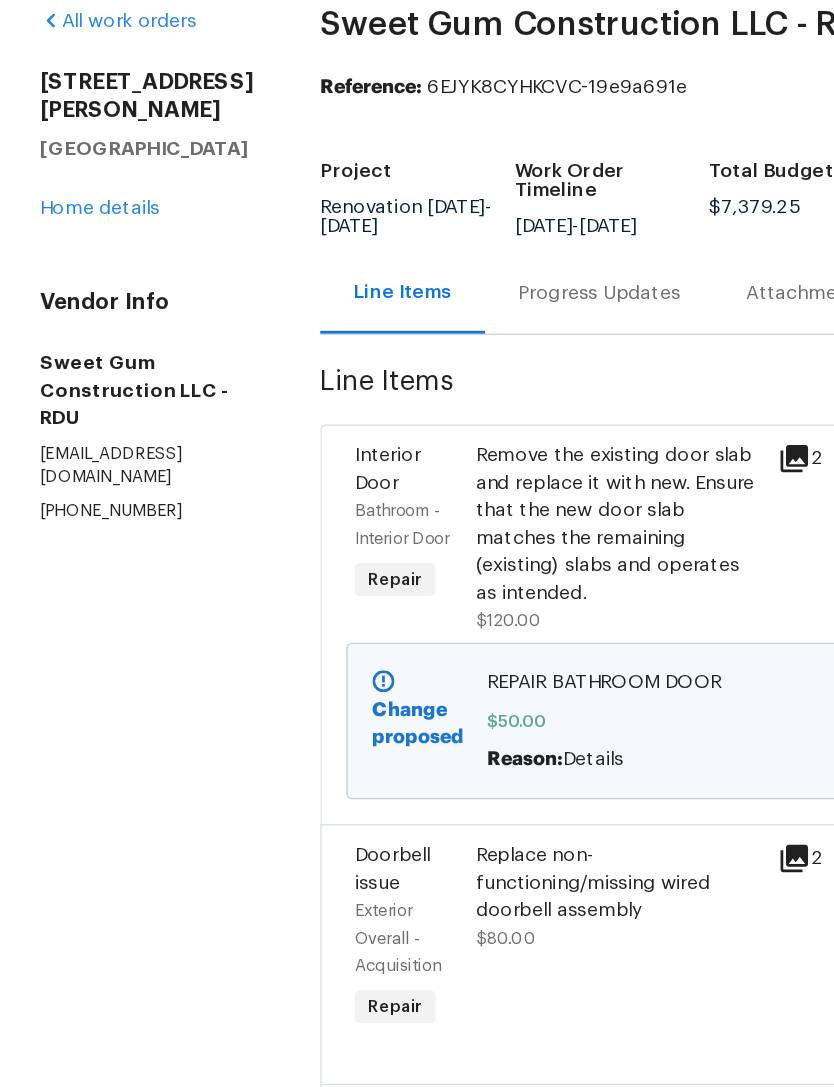 click on "Home details" at bounding box center [75, 241] 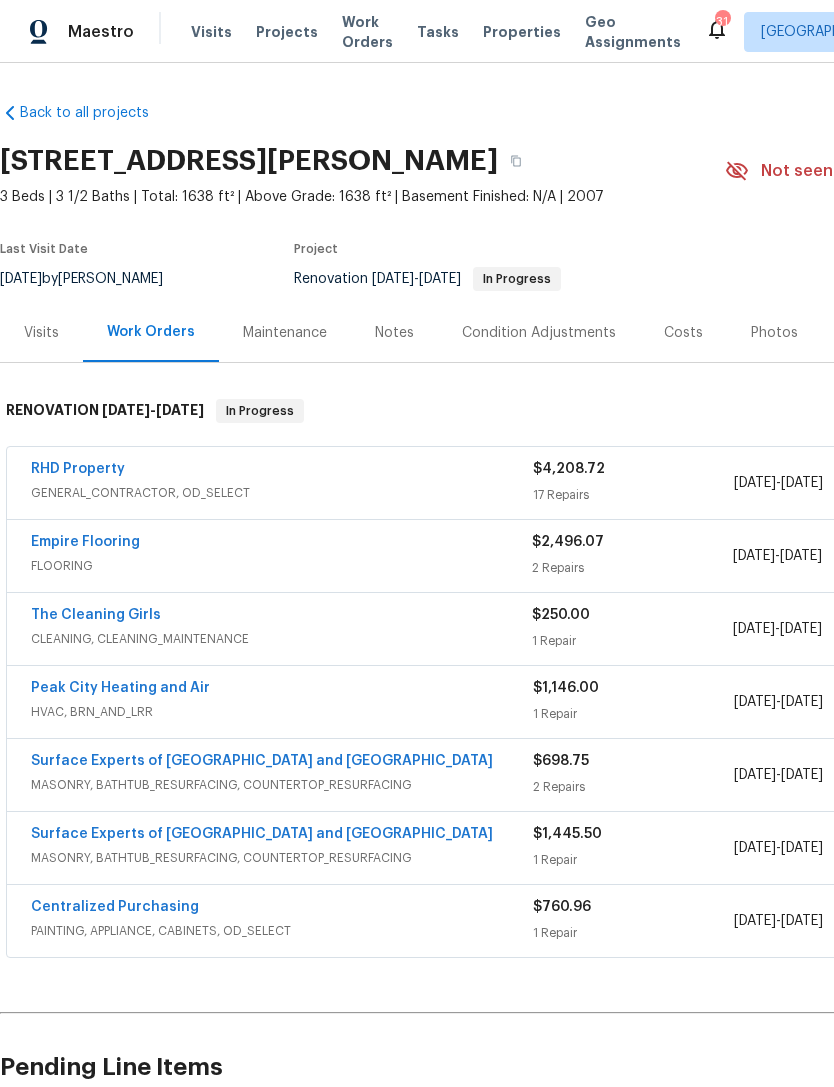 scroll, scrollTop: 0, scrollLeft: 0, axis: both 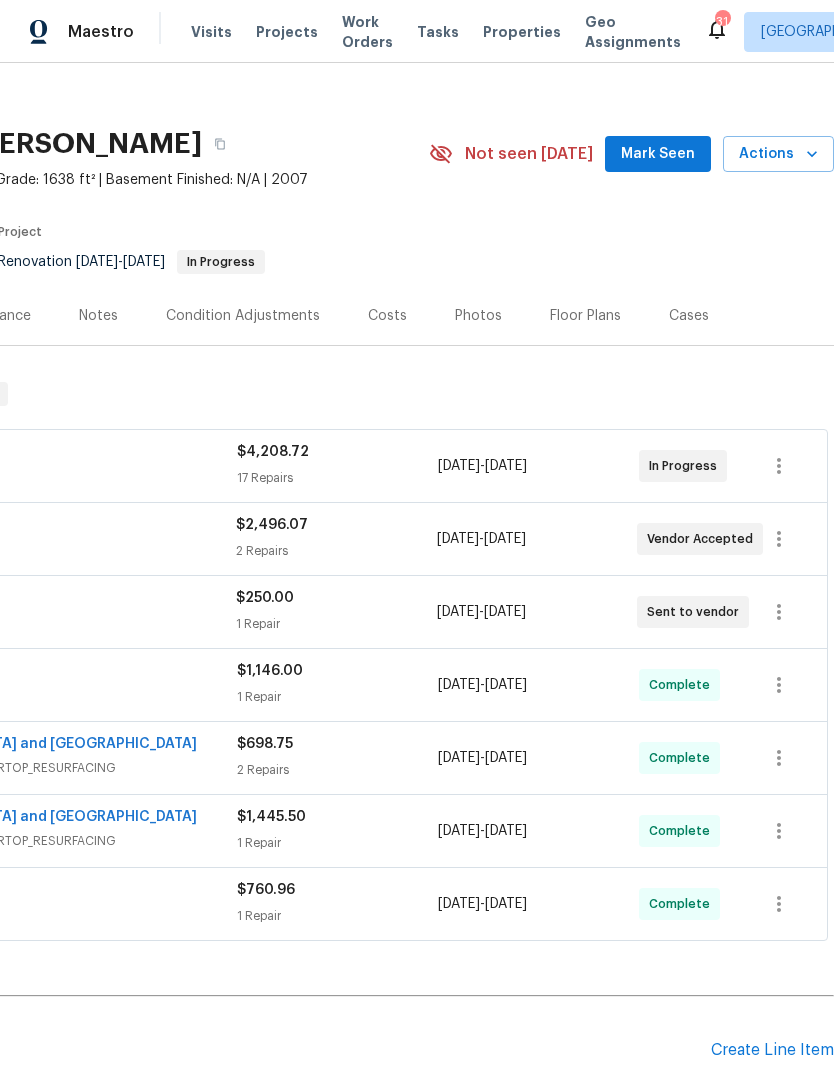 click on "Create Line Item" at bounding box center (772, 1050) 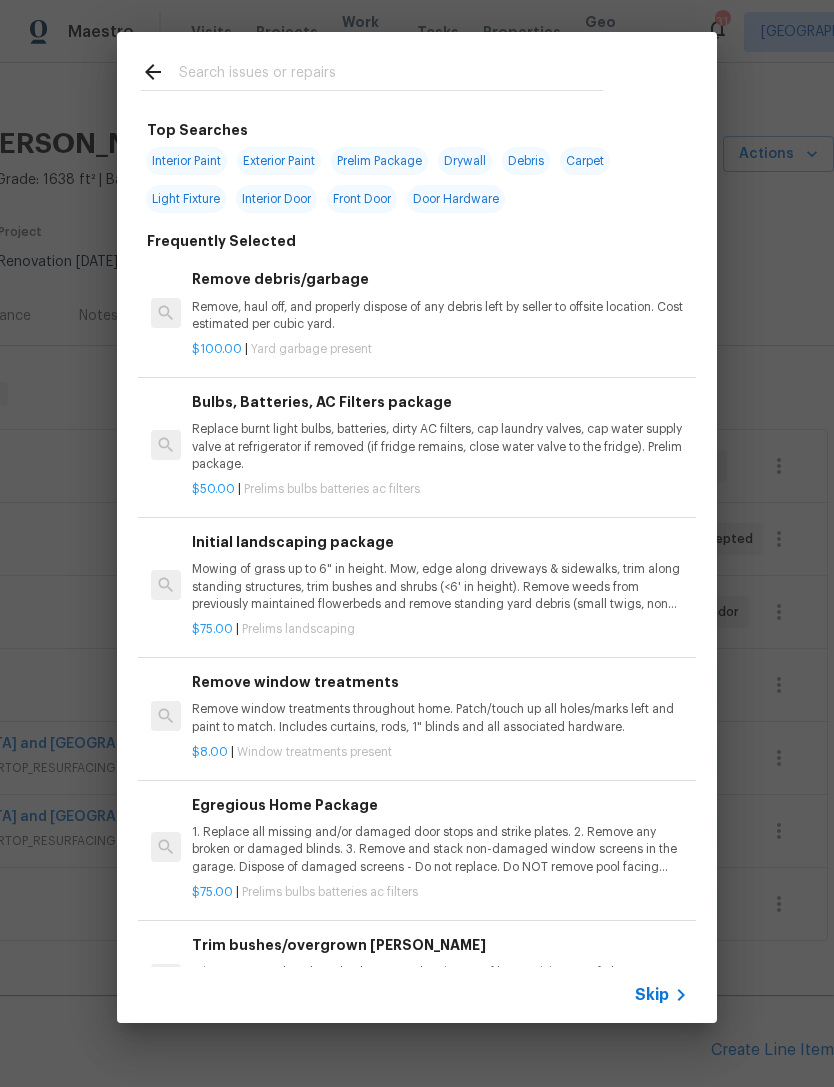click at bounding box center (391, 75) 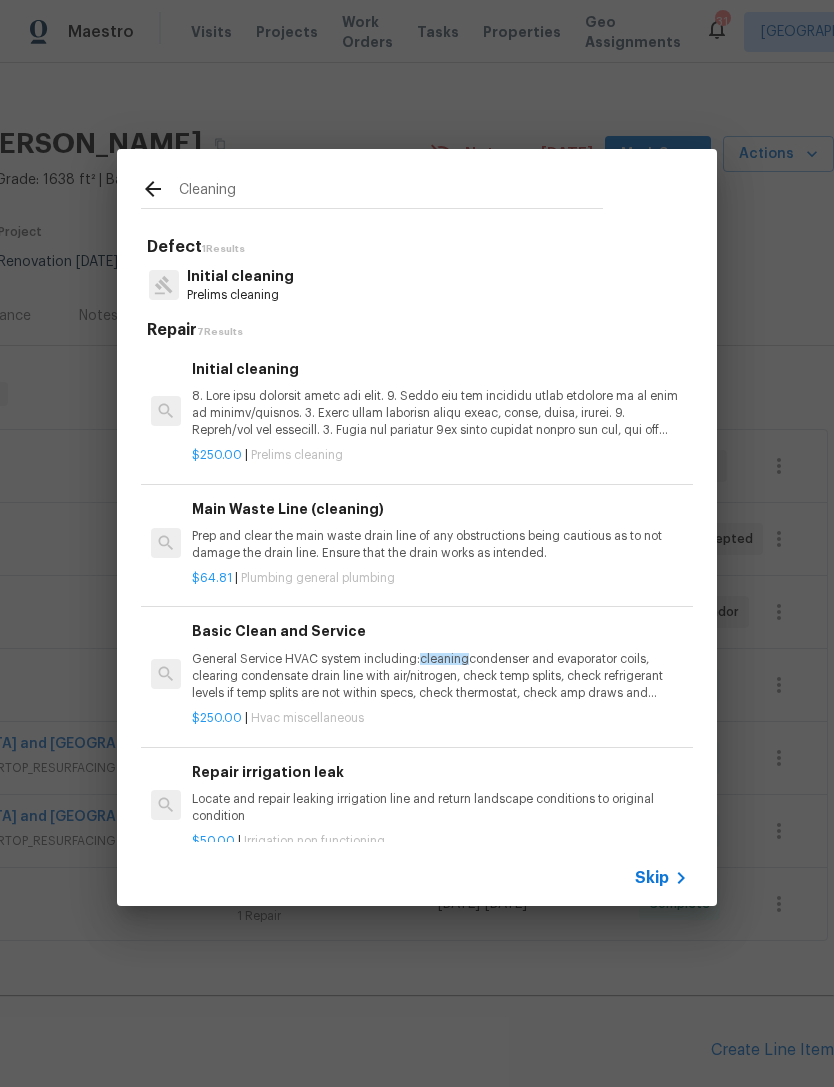 type on "Cleaning" 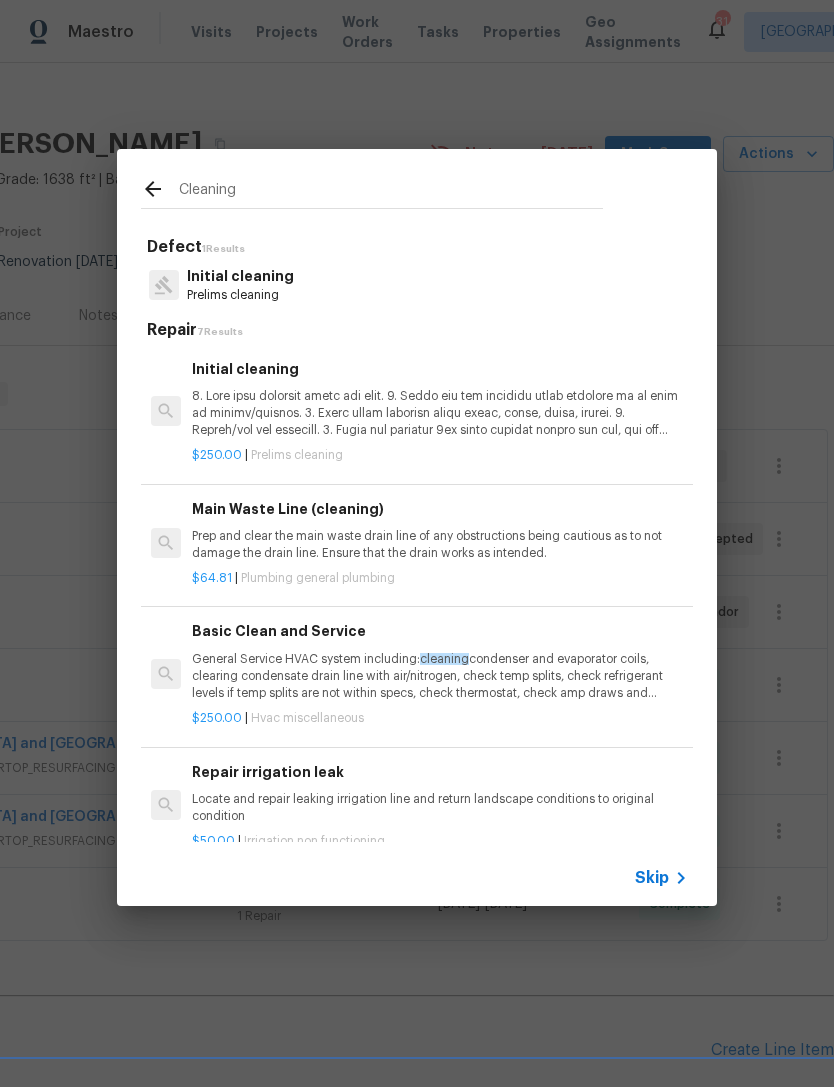 click on "Initial cleaning Prelims cleaning" at bounding box center [417, 285] 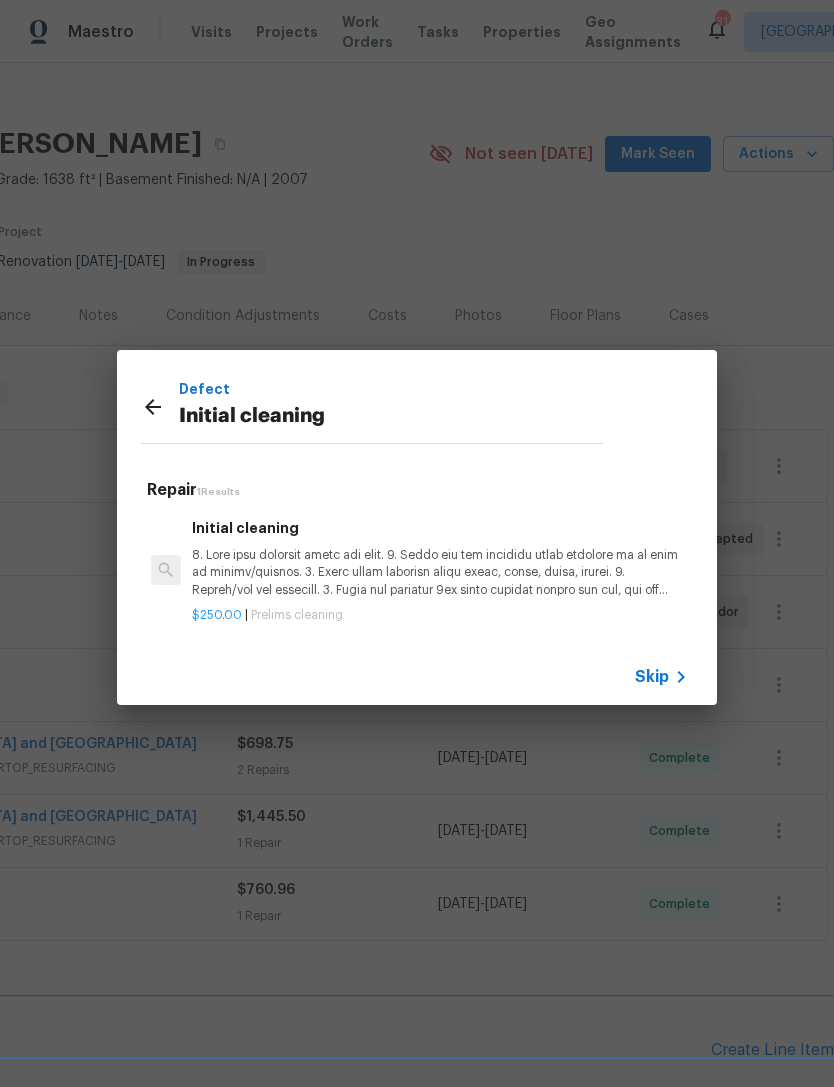 click at bounding box center (440, 572) 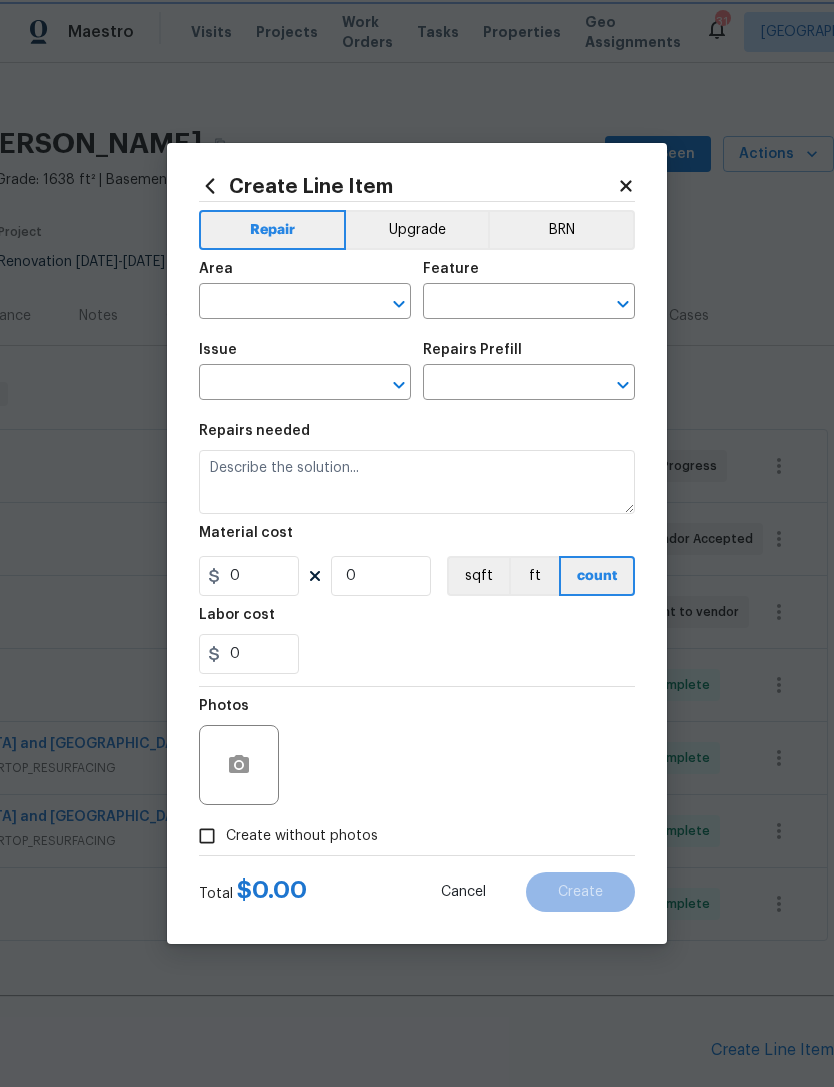 type on "Home Readiness Packages" 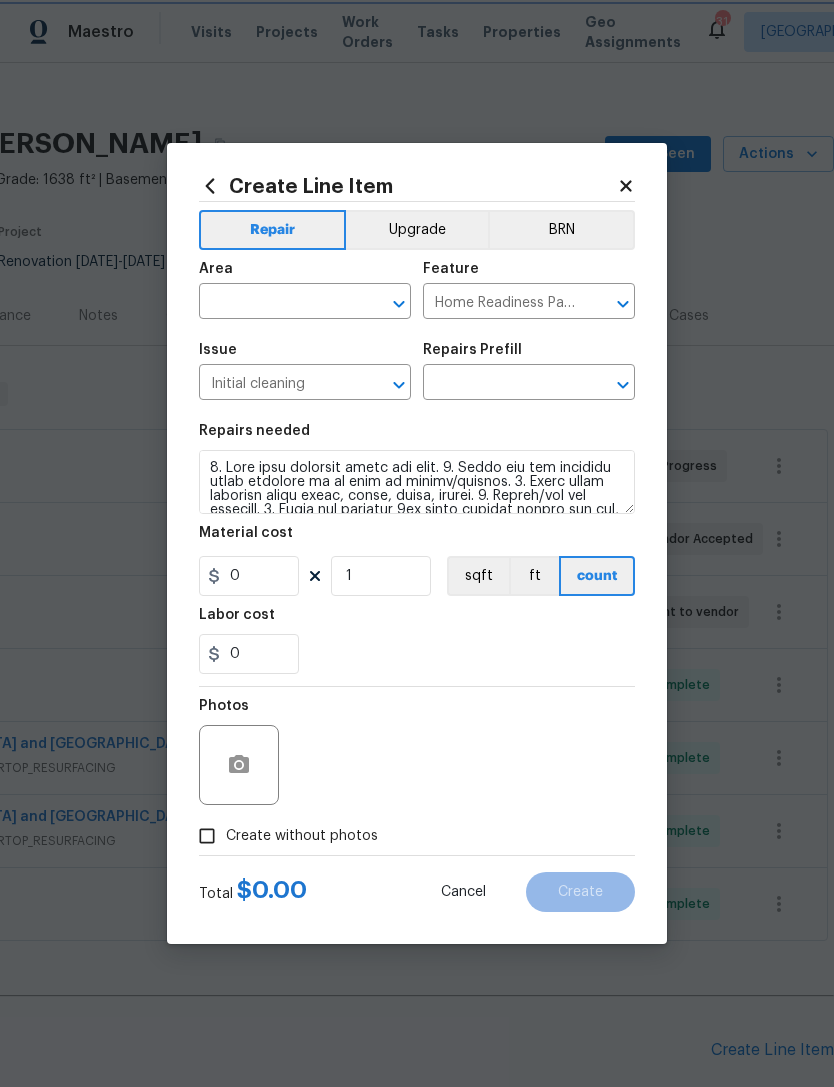type on "Initial cleaning $250.00" 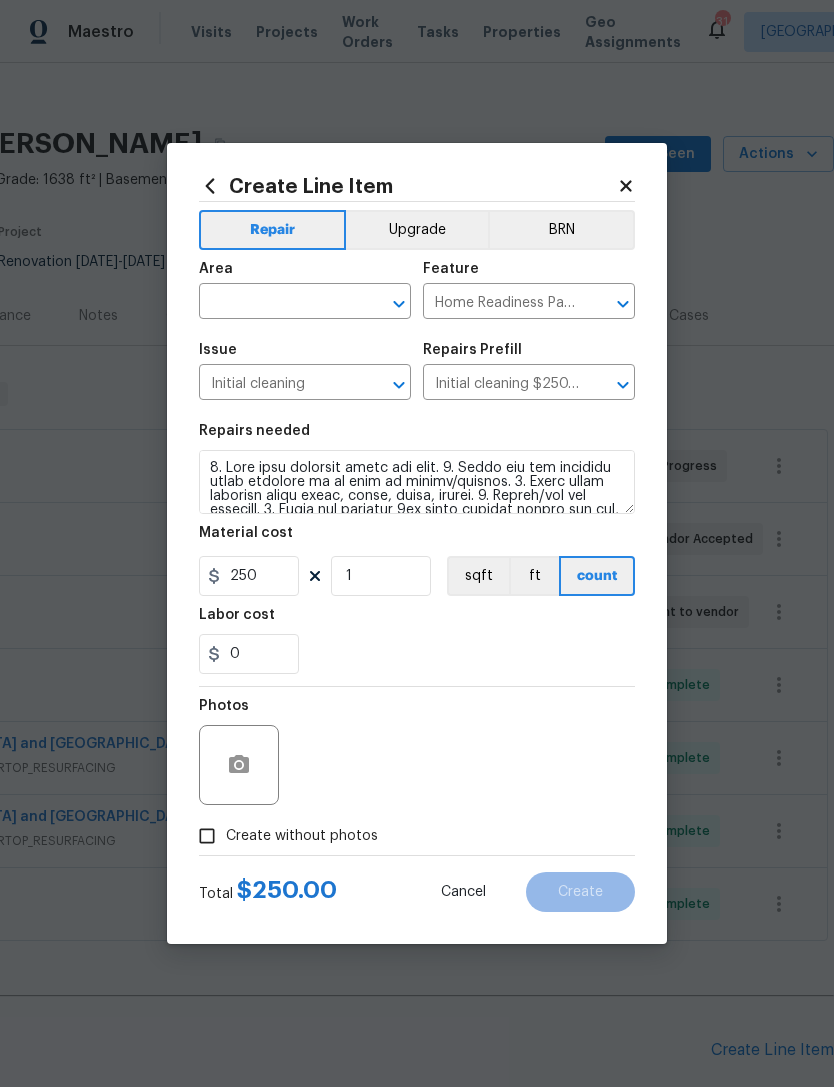 click at bounding box center [277, 303] 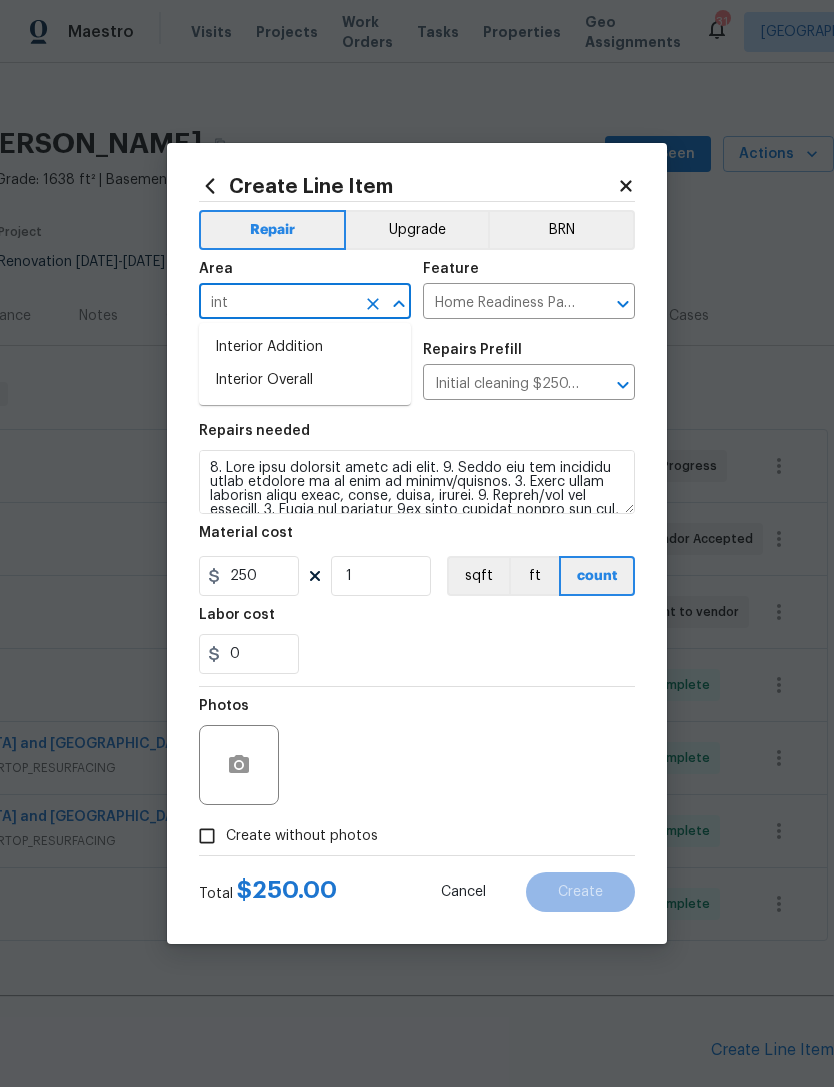 click on "Interior Overall" at bounding box center [305, 380] 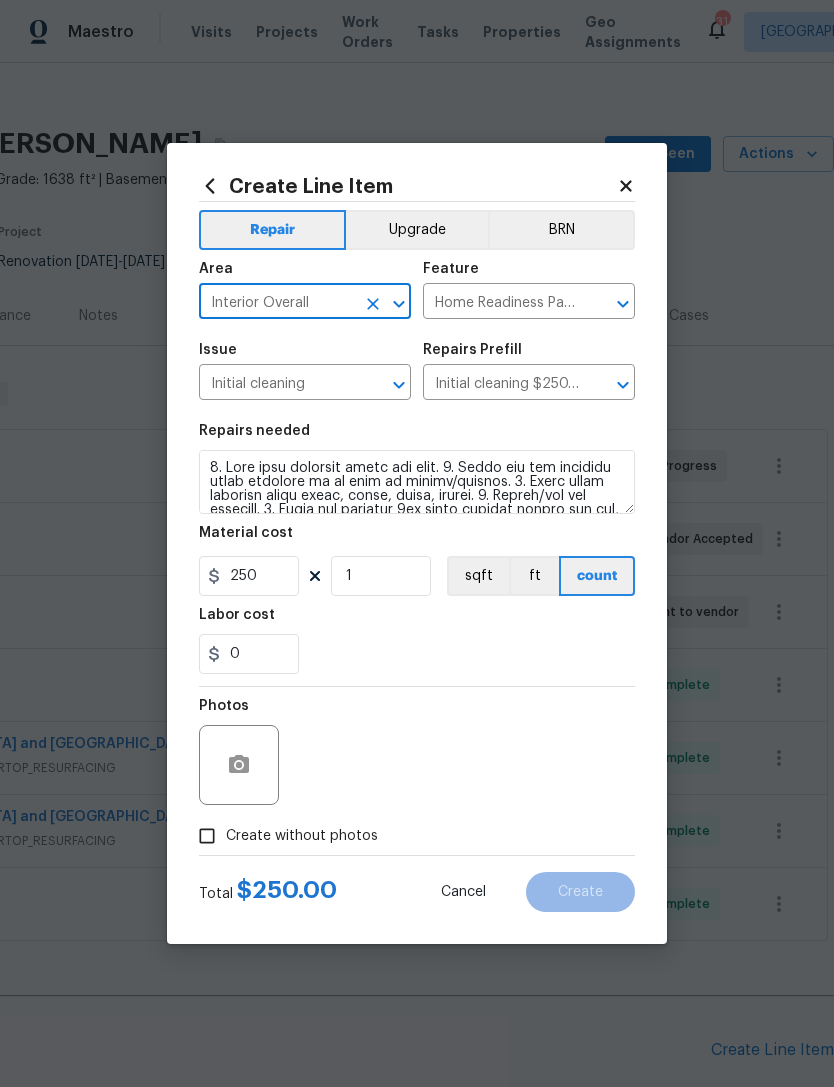 click on "Create without photos" at bounding box center (283, 836) 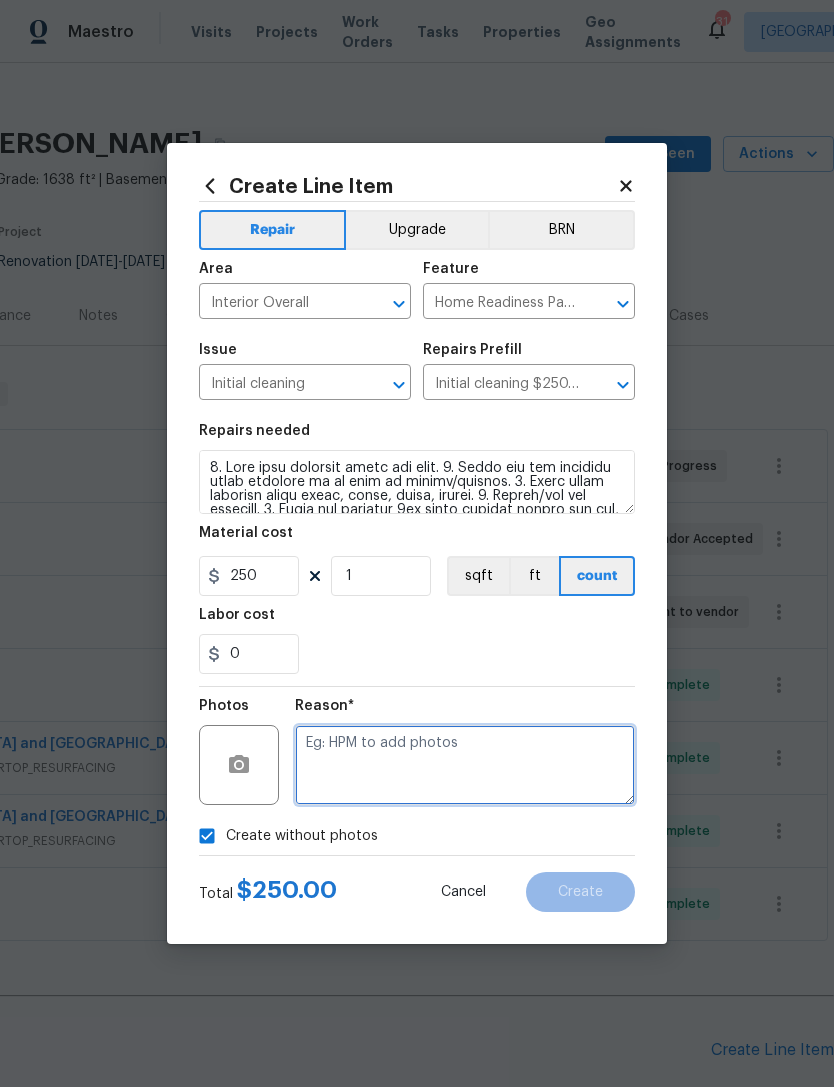 click at bounding box center [465, 765] 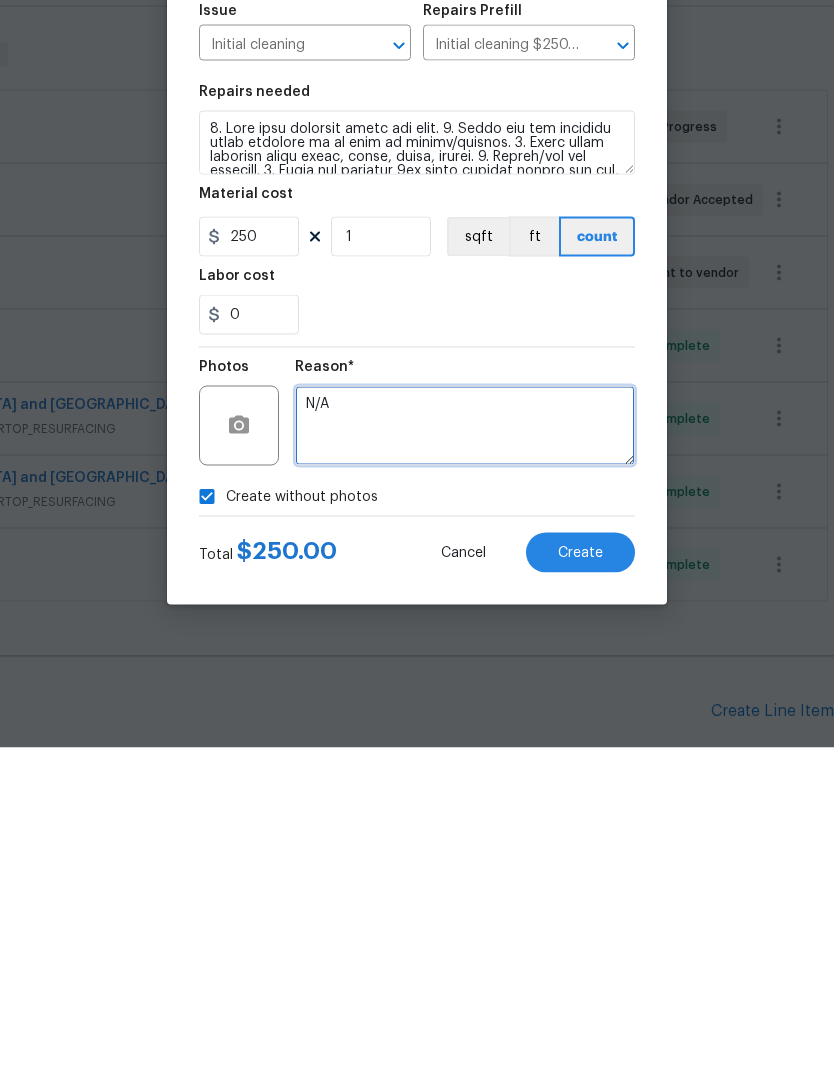 type on "N/A" 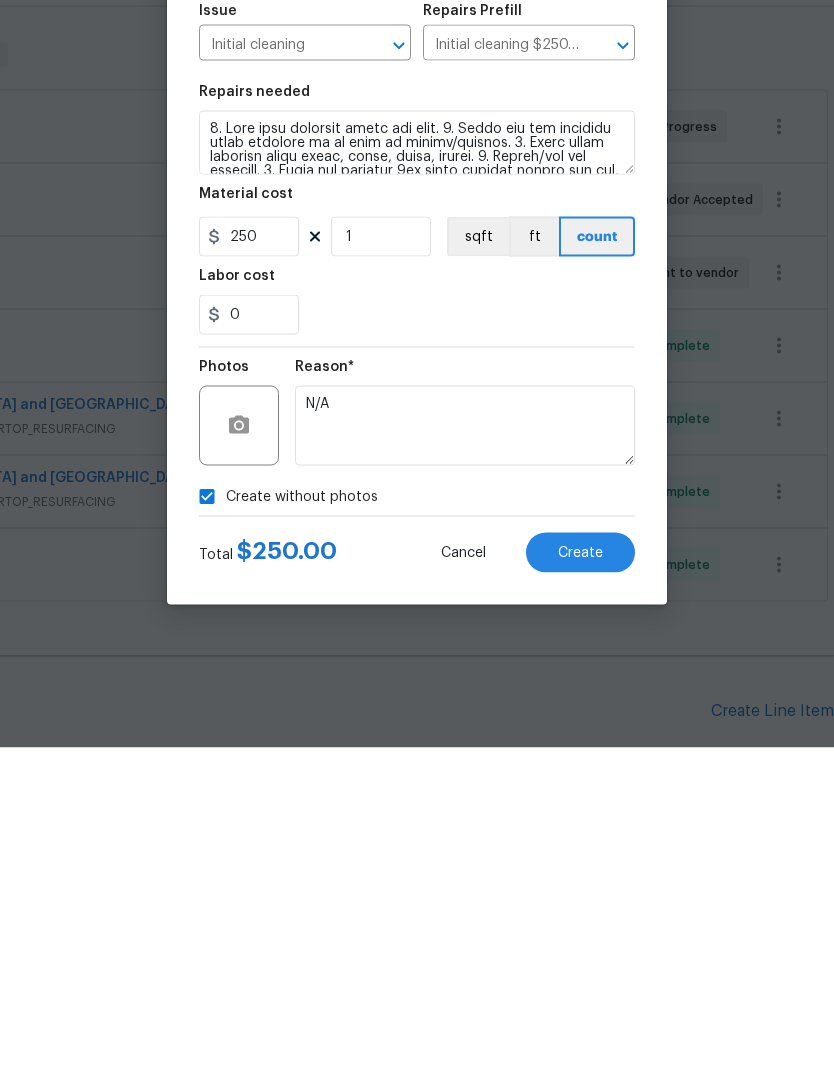 click on "Create" at bounding box center [580, 892] 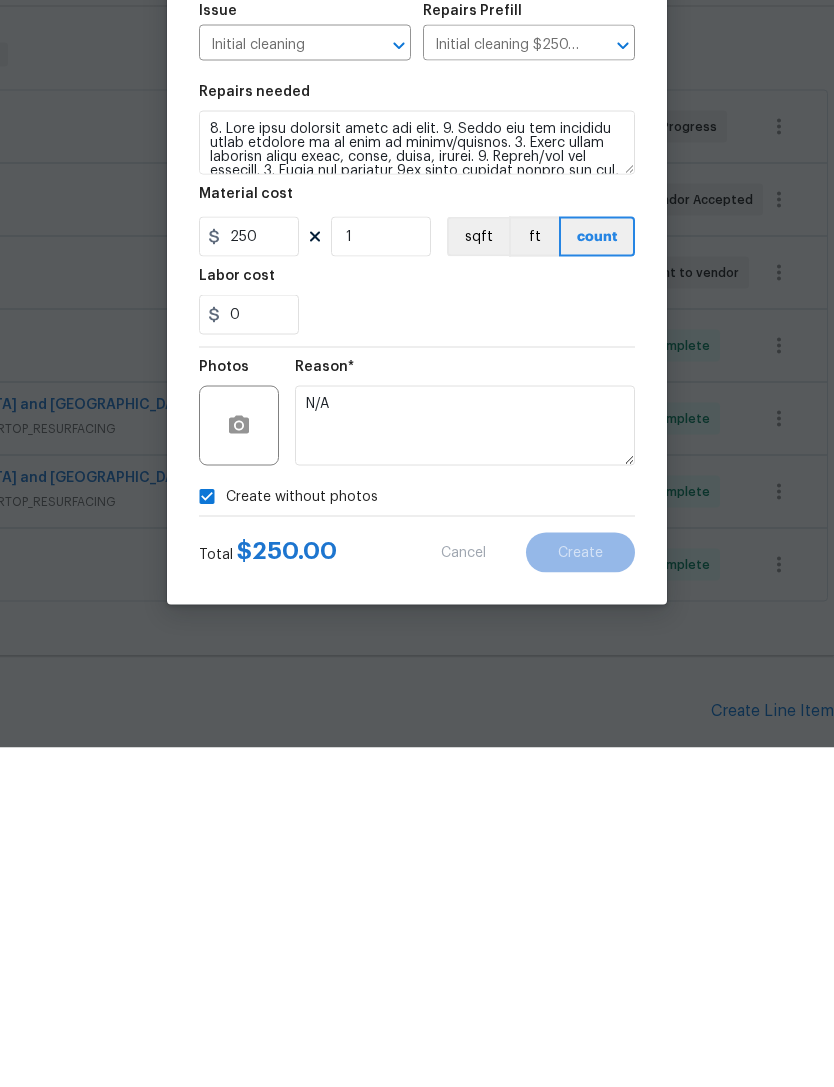 scroll, scrollTop: 64, scrollLeft: 0, axis: vertical 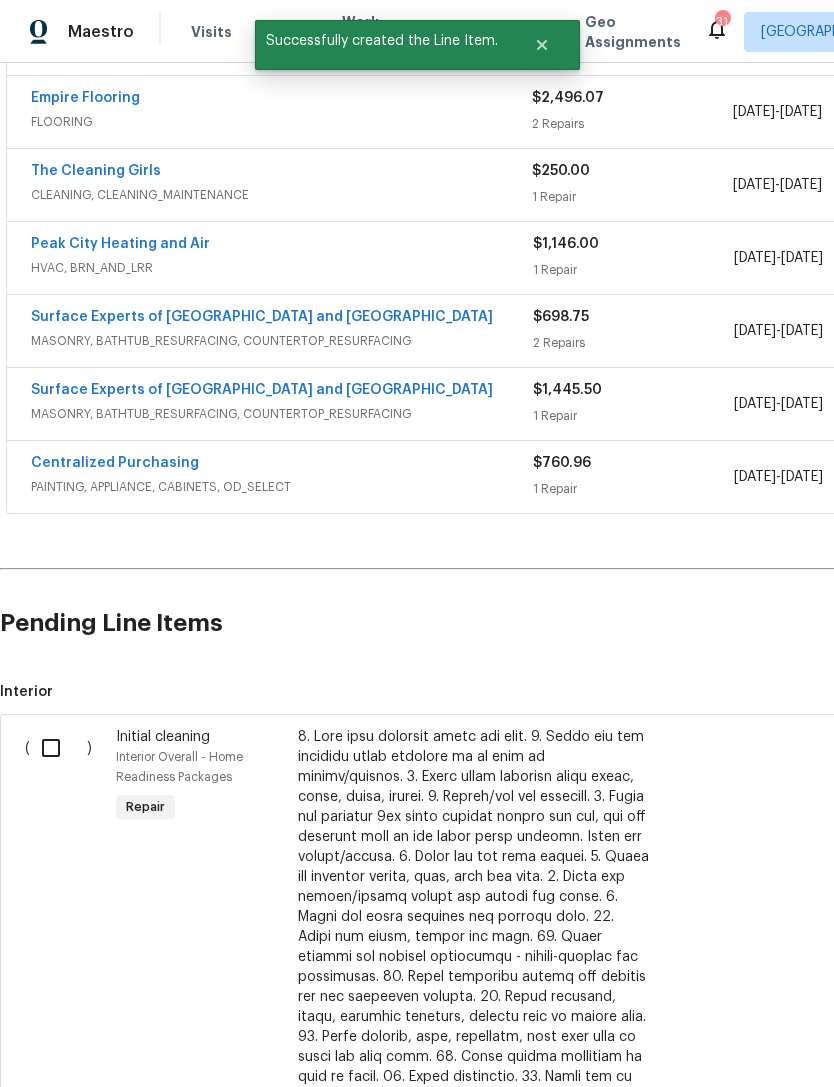 click at bounding box center [58, 748] 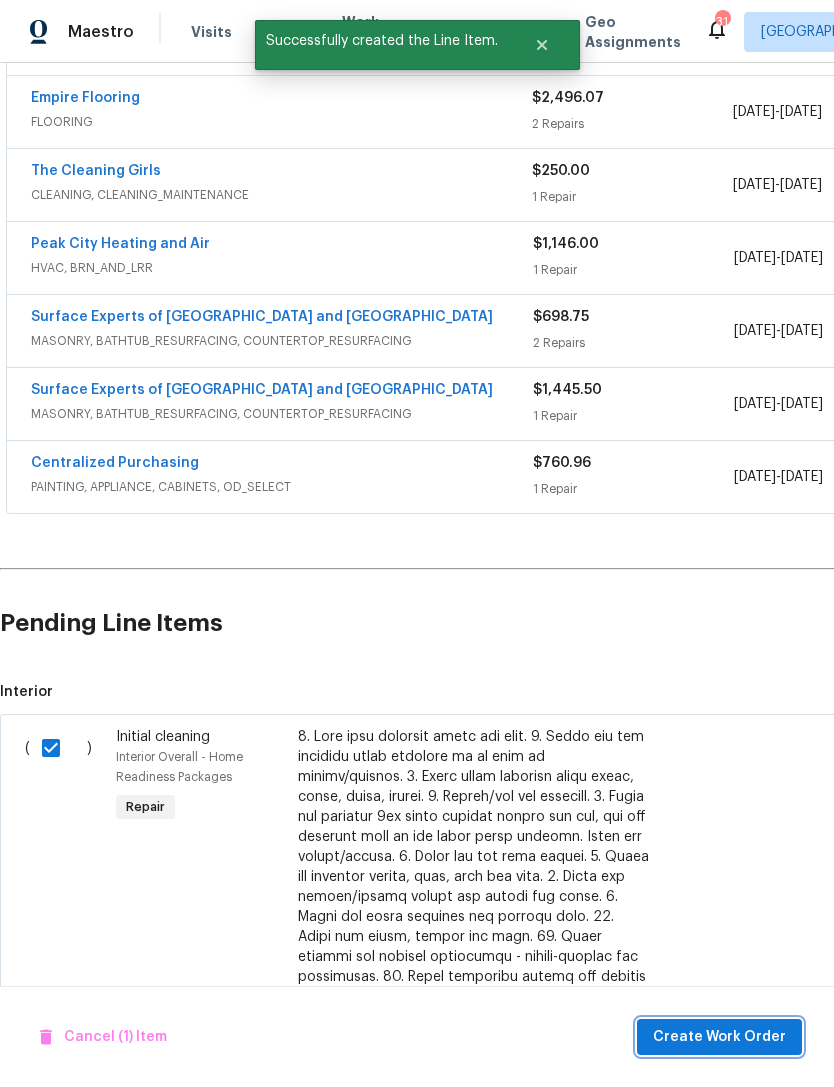 click on "Create Work Order" at bounding box center [719, 1037] 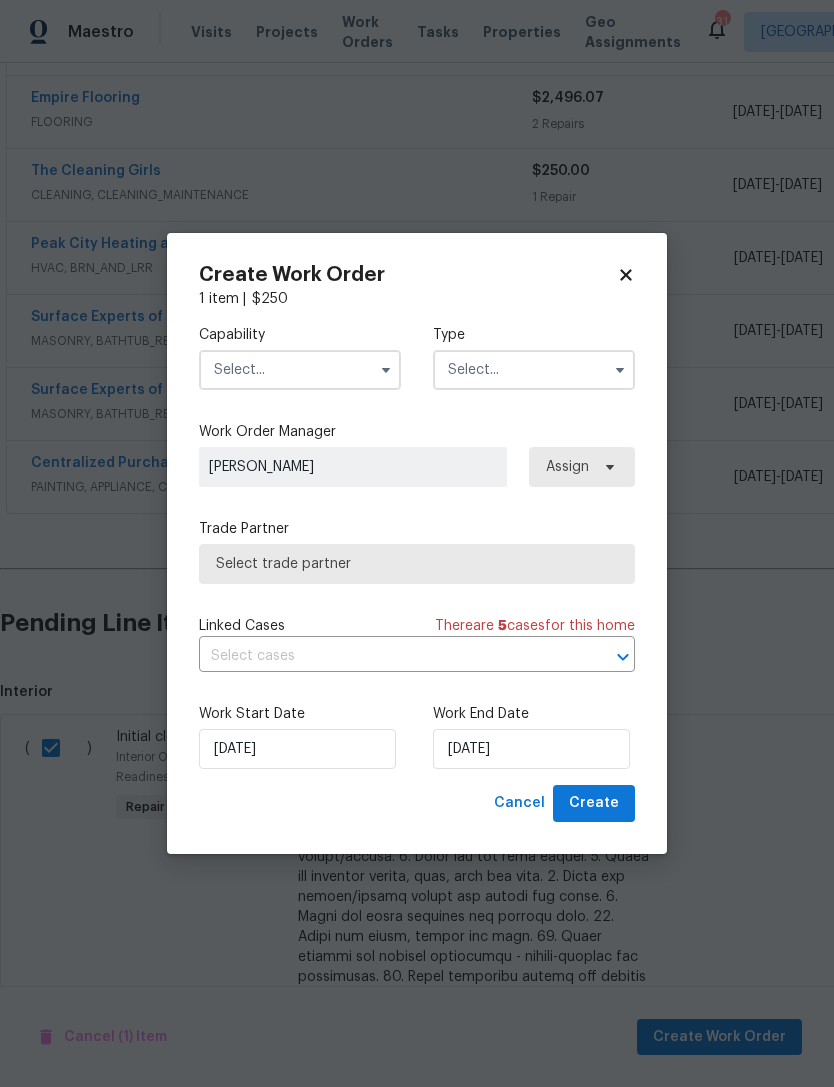 click at bounding box center (300, 370) 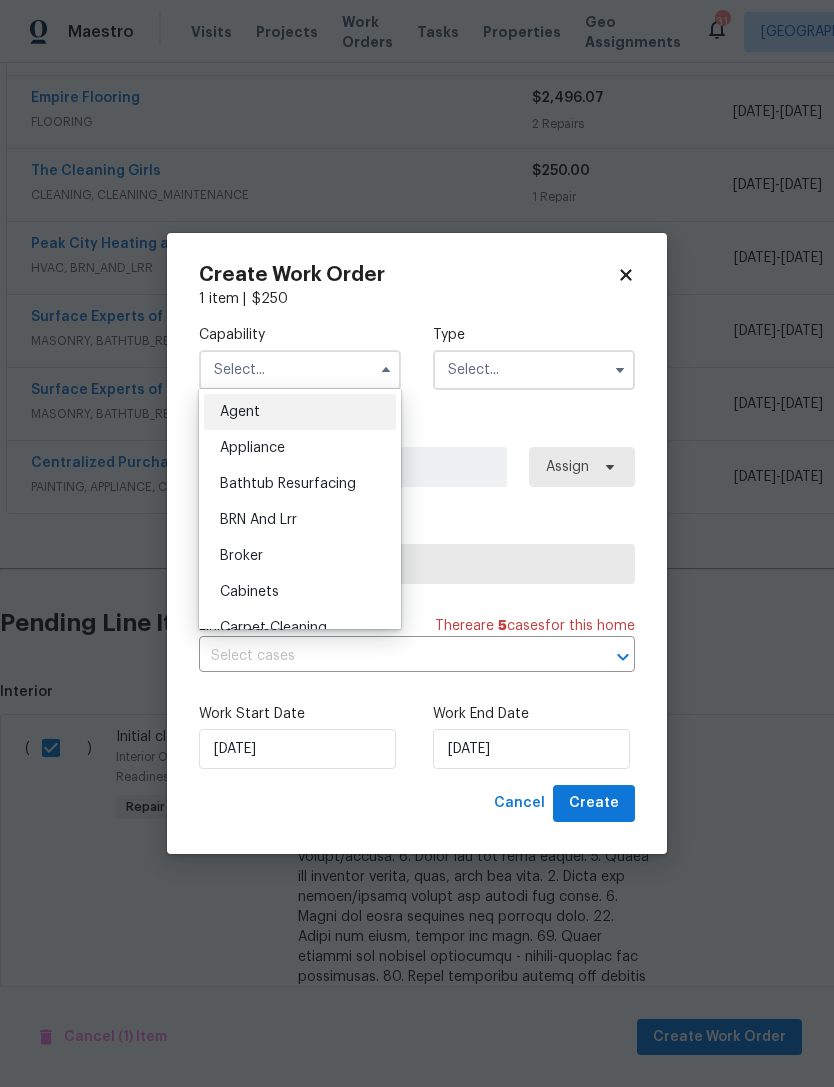 scroll, scrollTop: 0, scrollLeft: 0, axis: both 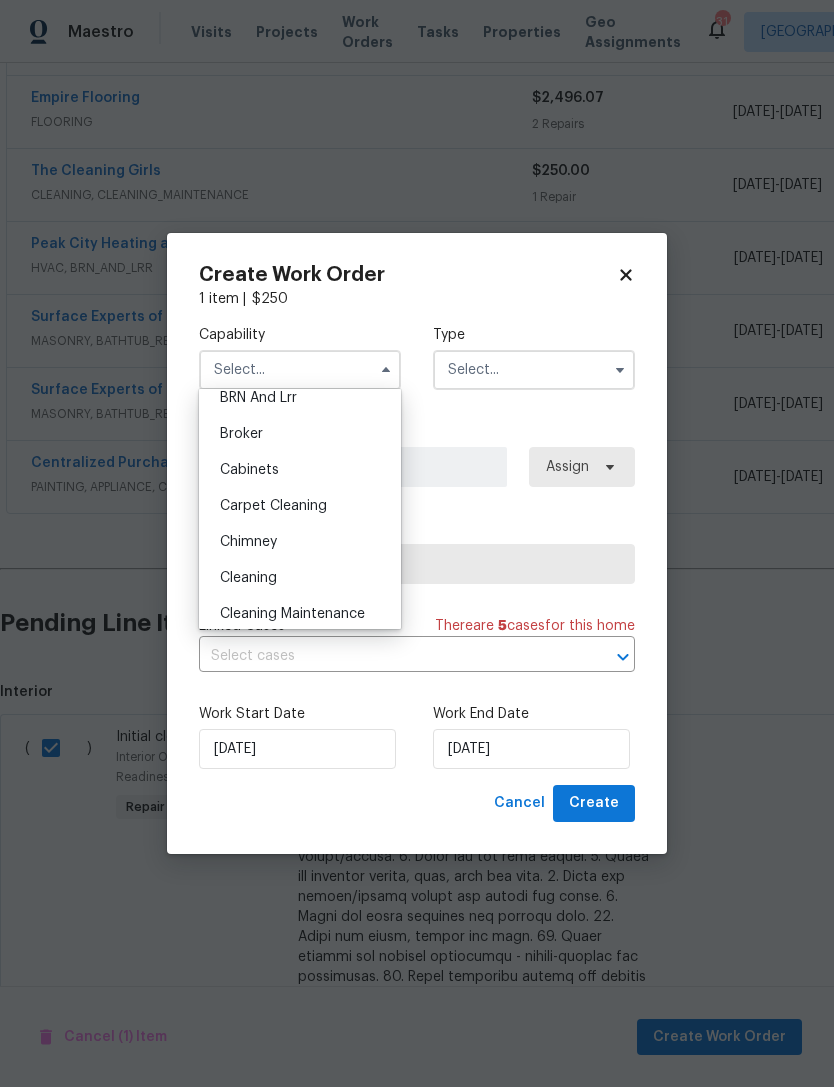 click on "Cleaning" at bounding box center (300, 578) 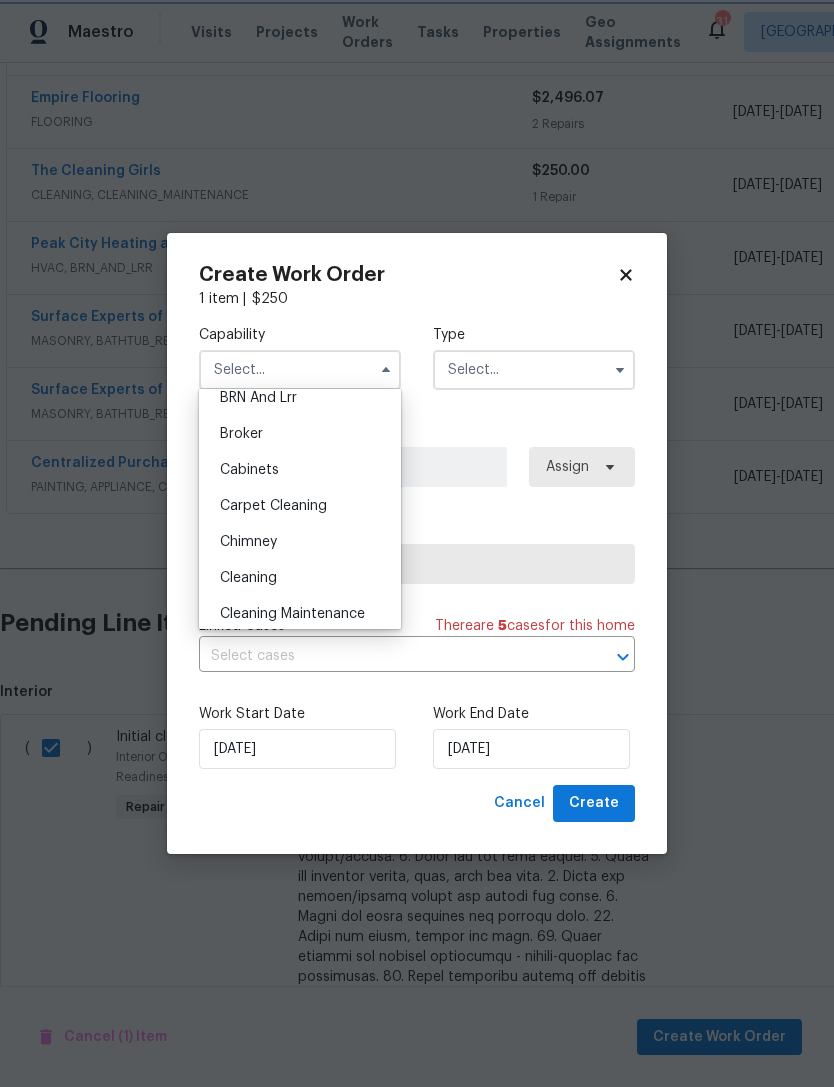 type on "Cleaning" 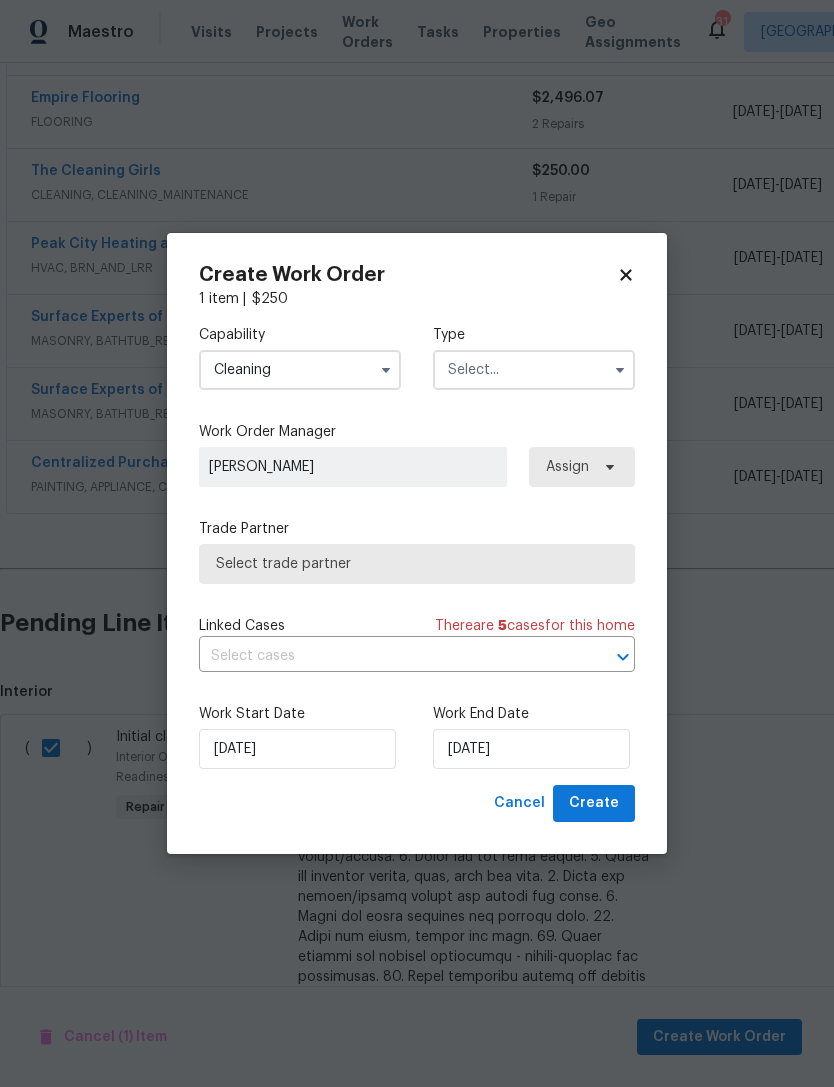 click on "Select trade partner" at bounding box center (417, 564) 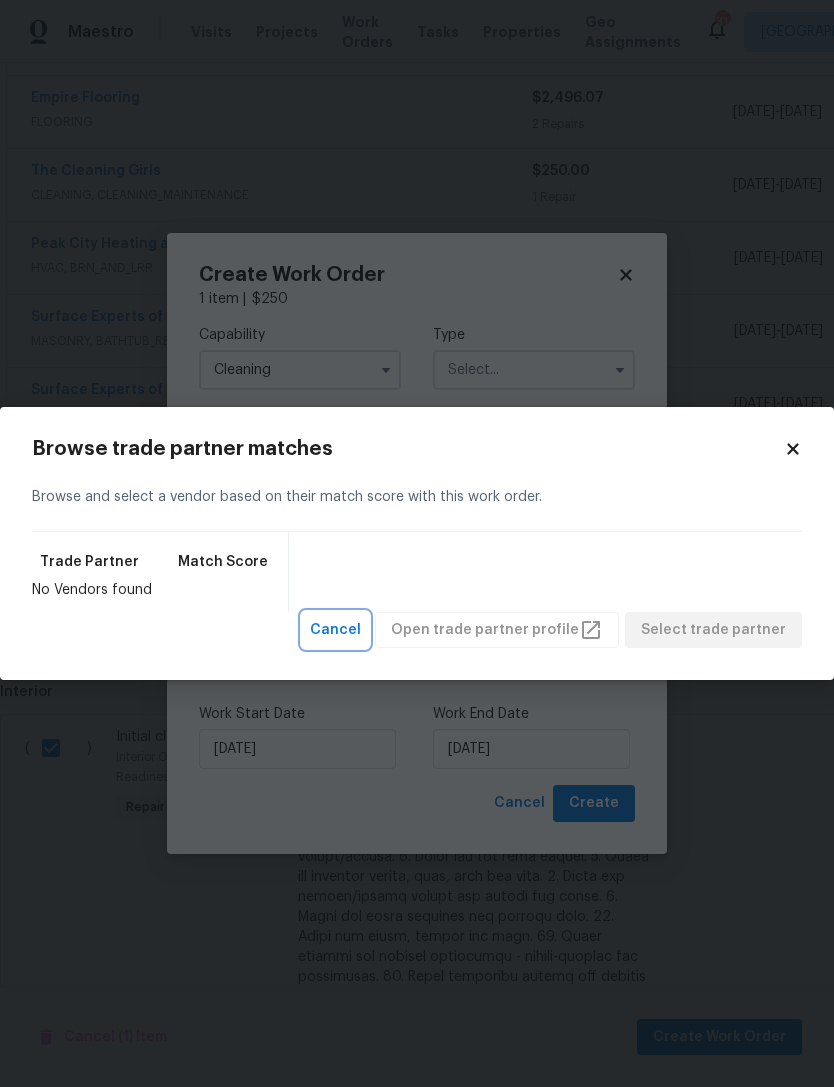 click on "Cancel" at bounding box center [335, 630] 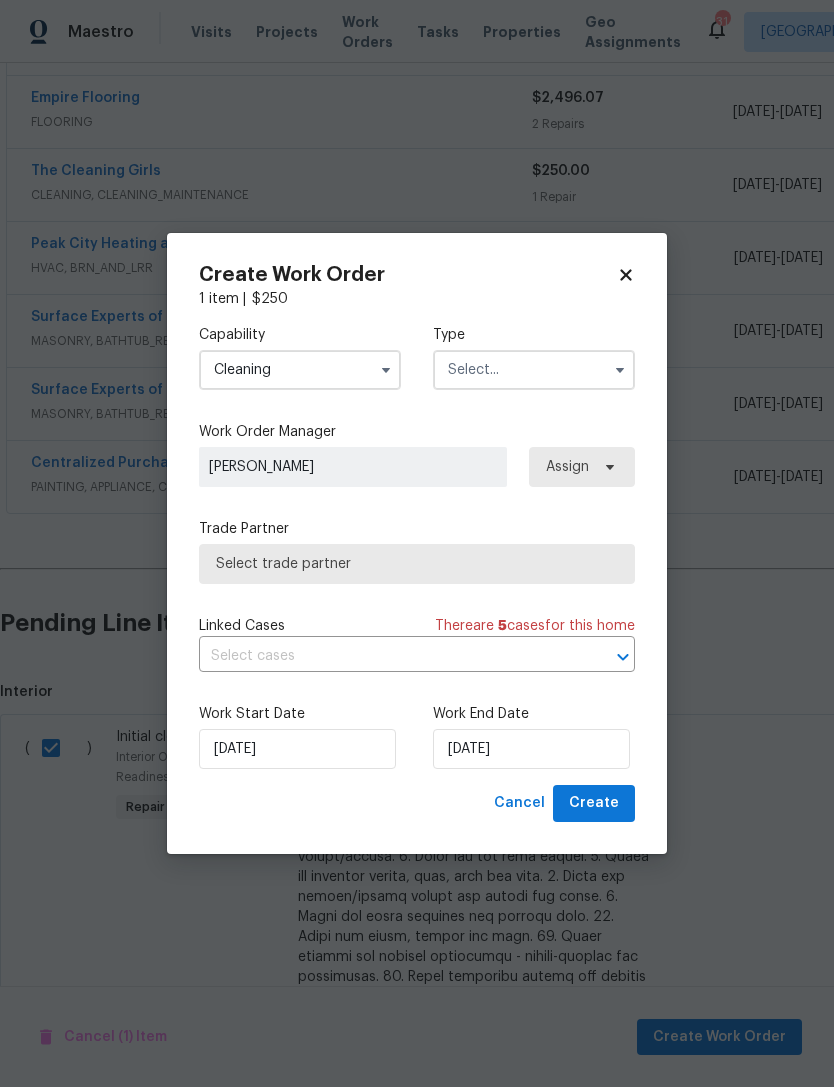 click at bounding box center (534, 370) 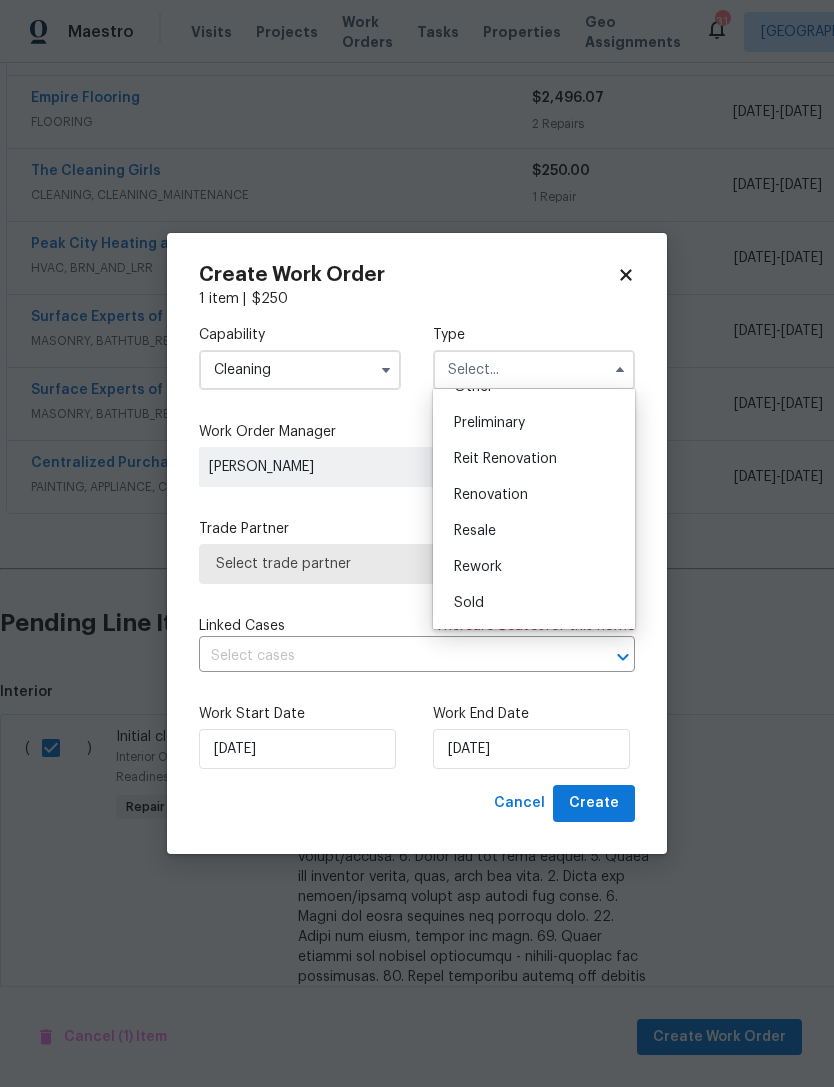 scroll, scrollTop: 423, scrollLeft: 0, axis: vertical 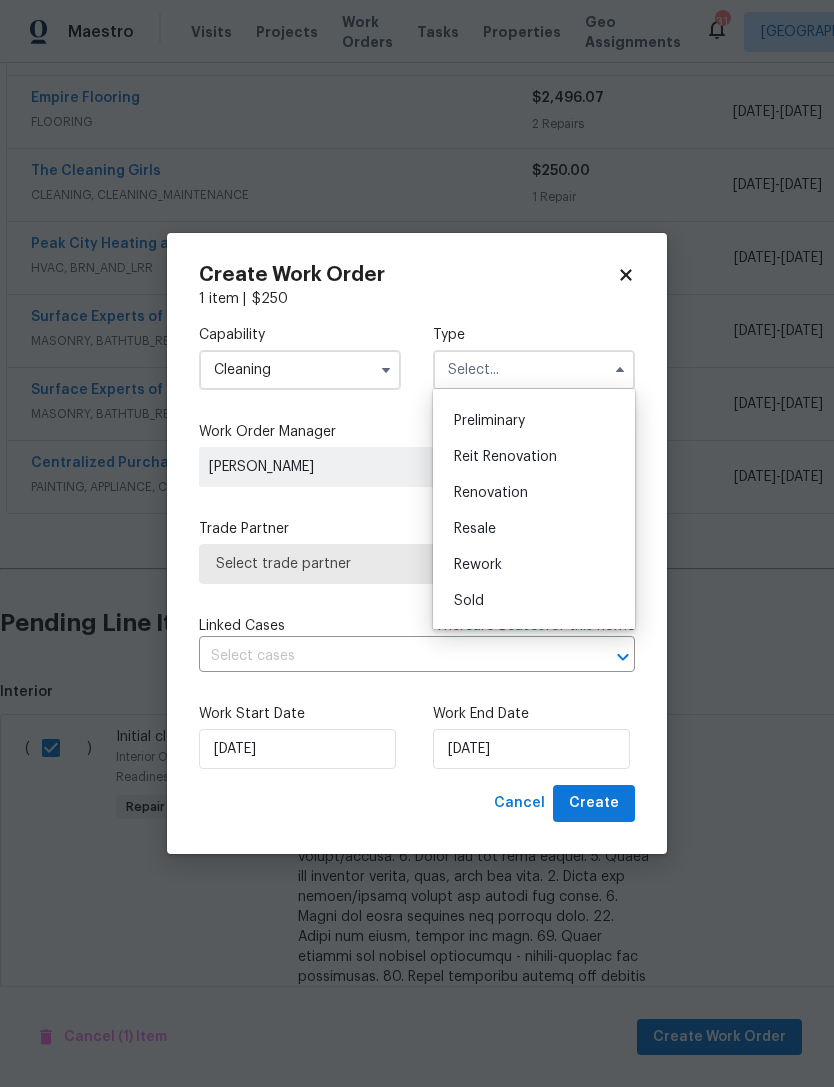 click on "Renovation" at bounding box center (534, 493) 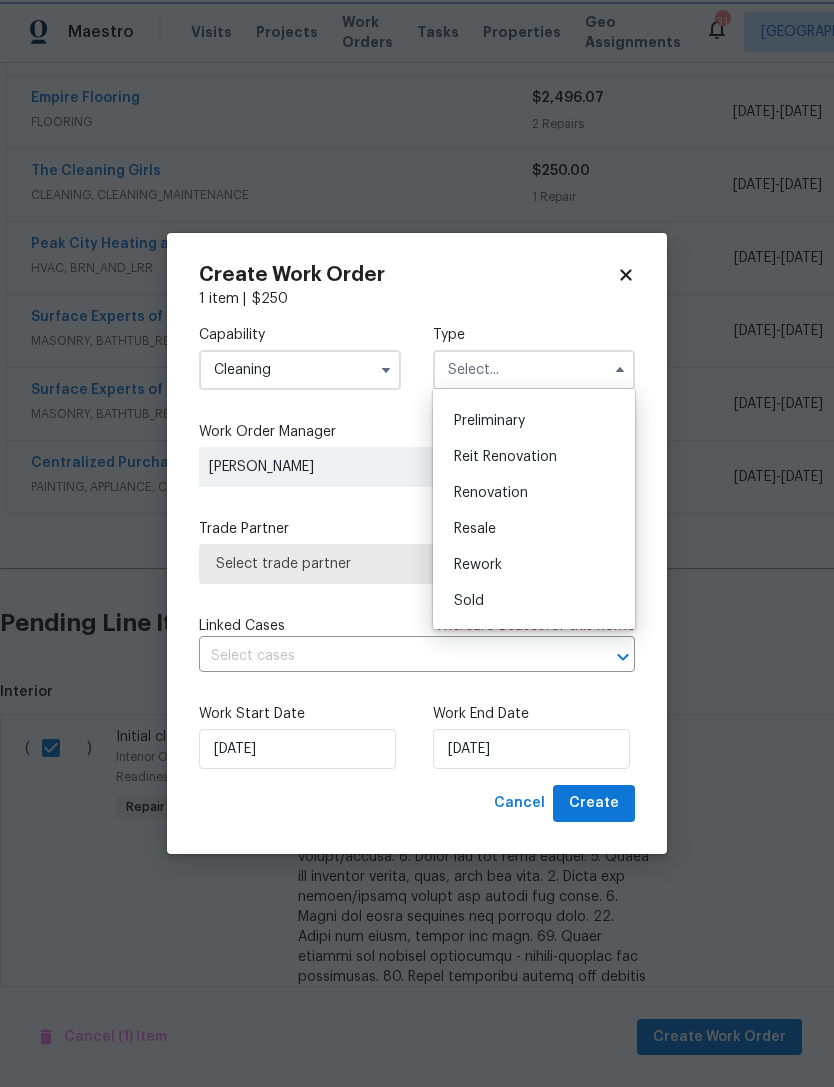 type on "Renovation" 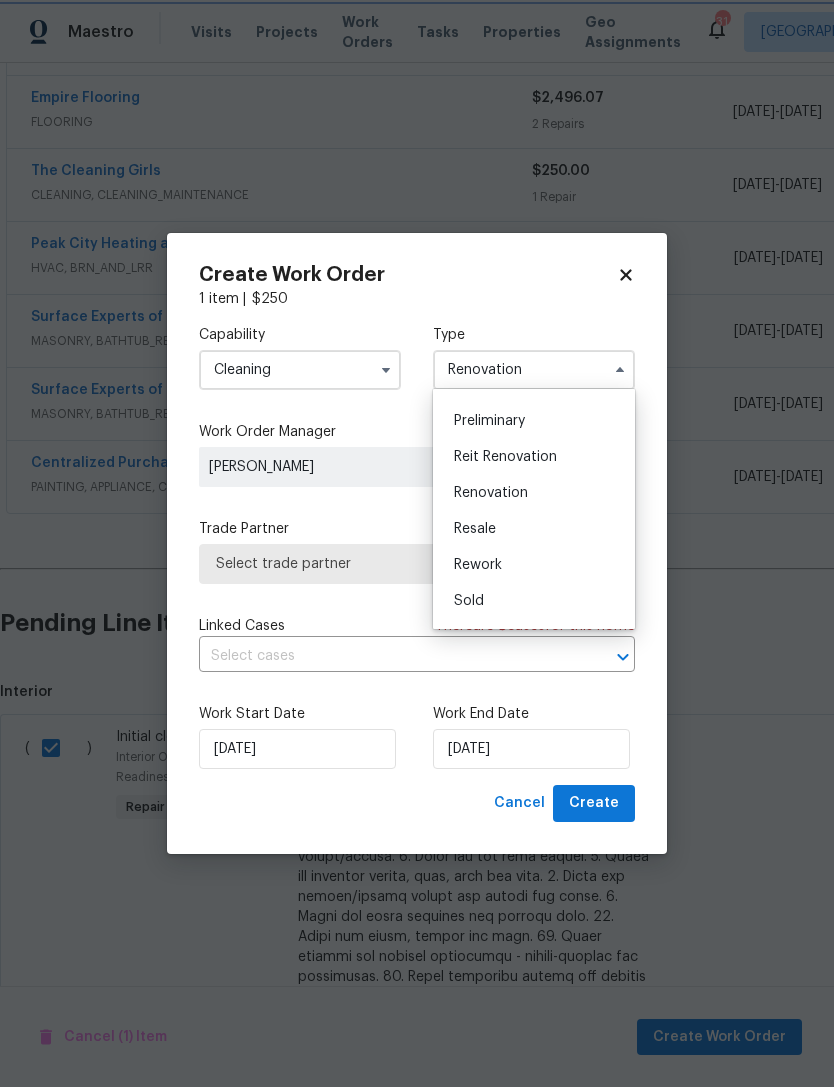 scroll, scrollTop: 0, scrollLeft: 0, axis: both 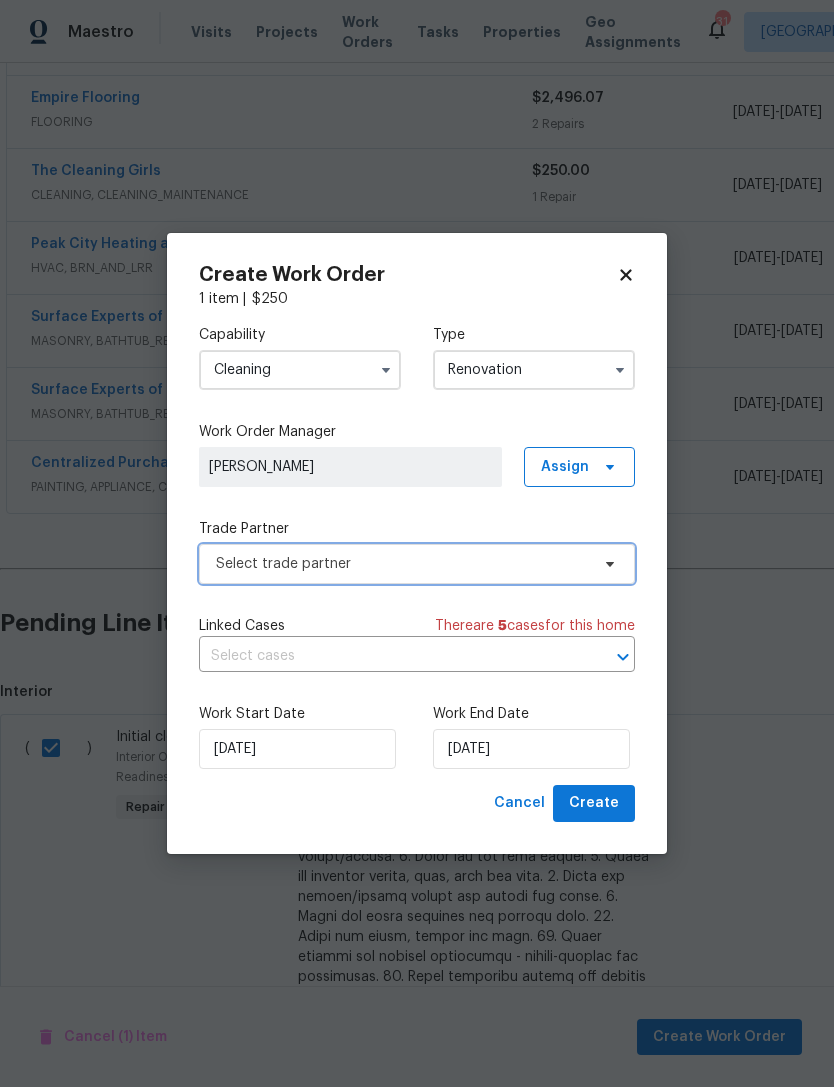 click on "Select trade partner" at bounding box center (417, 564) 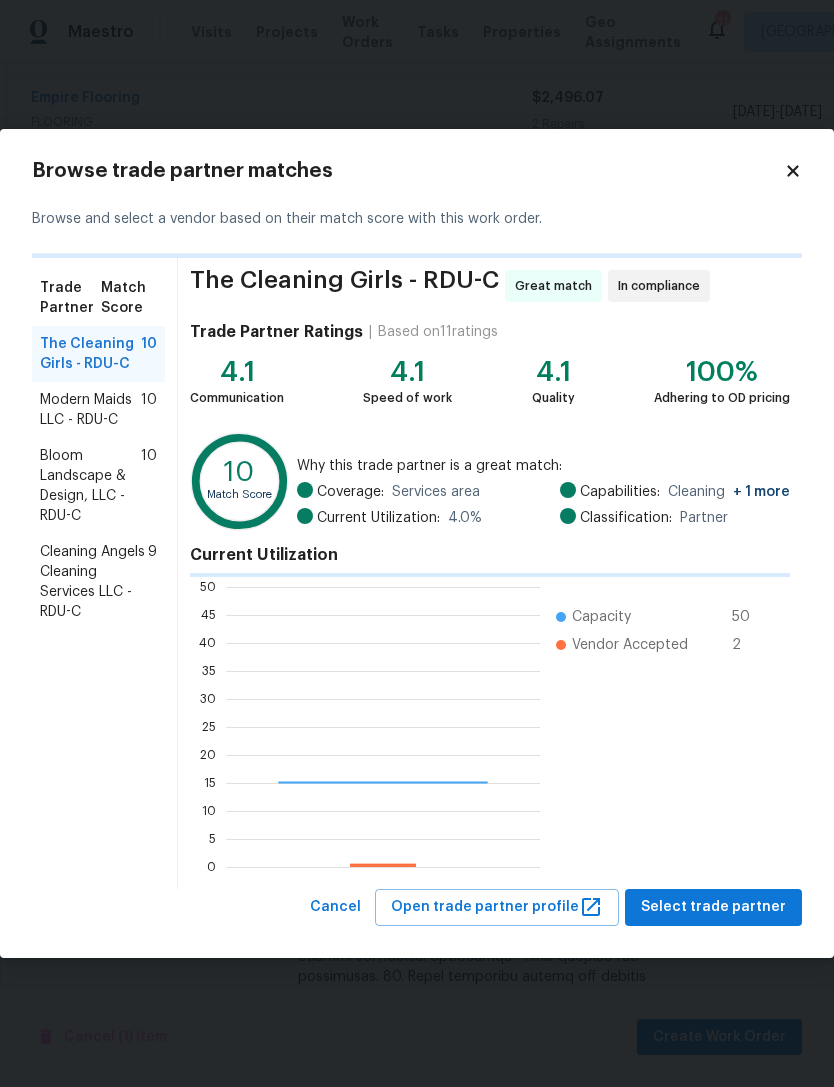 scroll, scrollTop: 2, scrollLeft: 2, axis: both 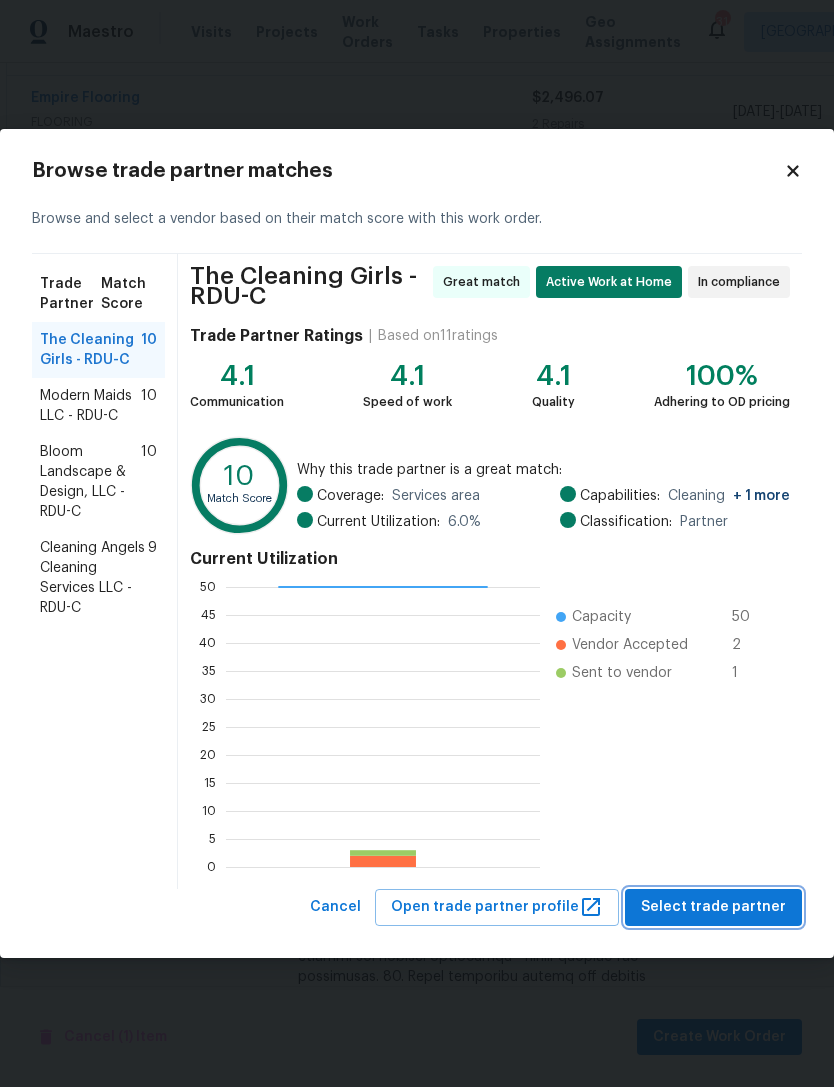 click on "Select trade partner" at bounding box center [713, 907] 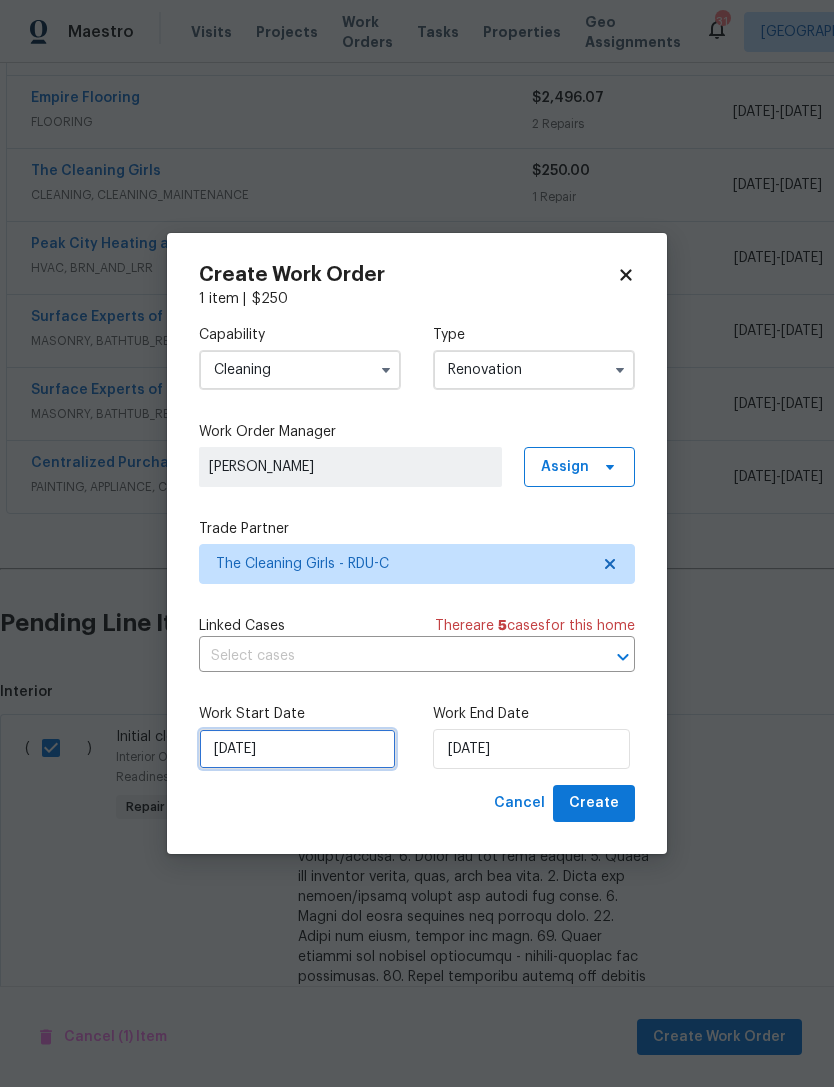 click on "[DATE]" at bounding box center (297, 749) 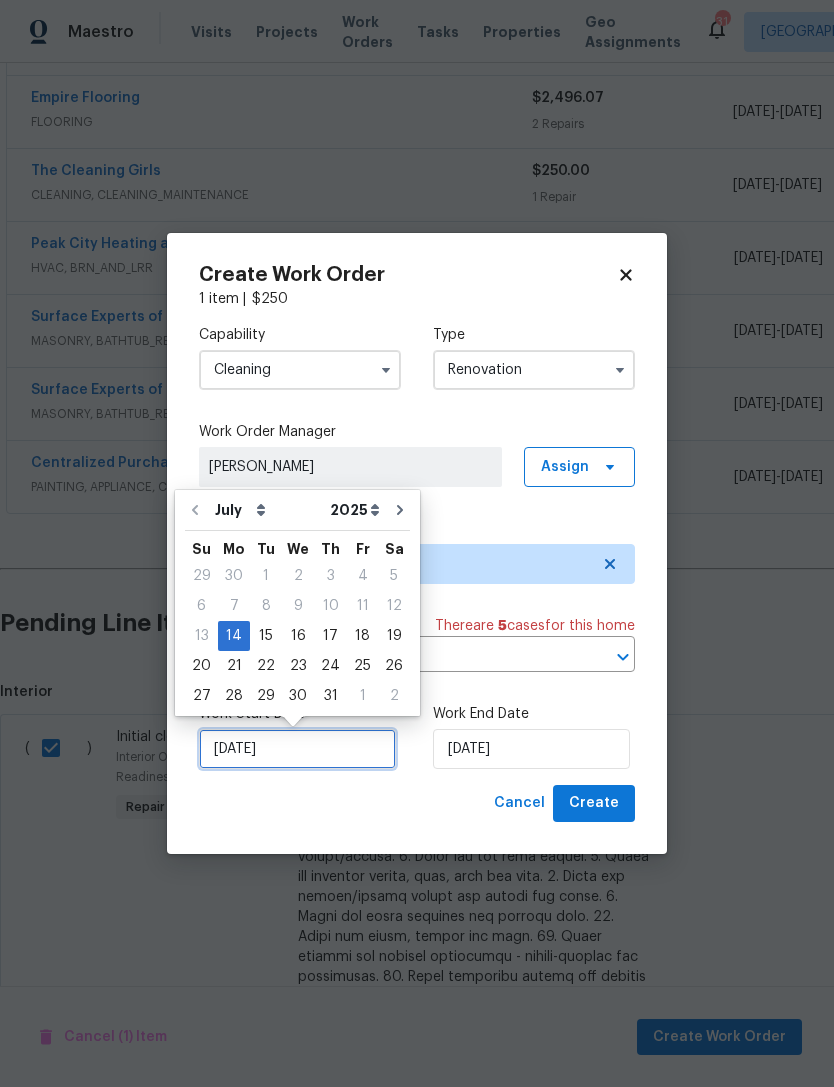scroll, scrollTop: 37, scrollLeft: 0, axis: vertical 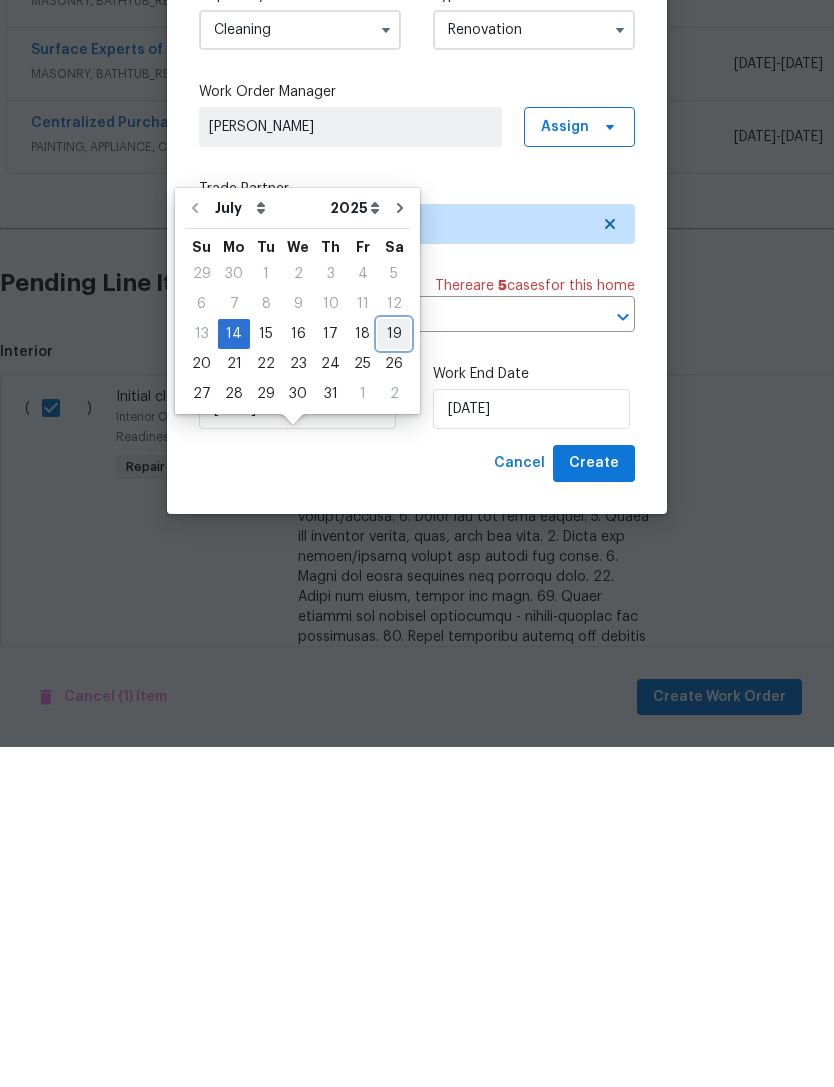 click on "19" at bounding box center [394, 674] 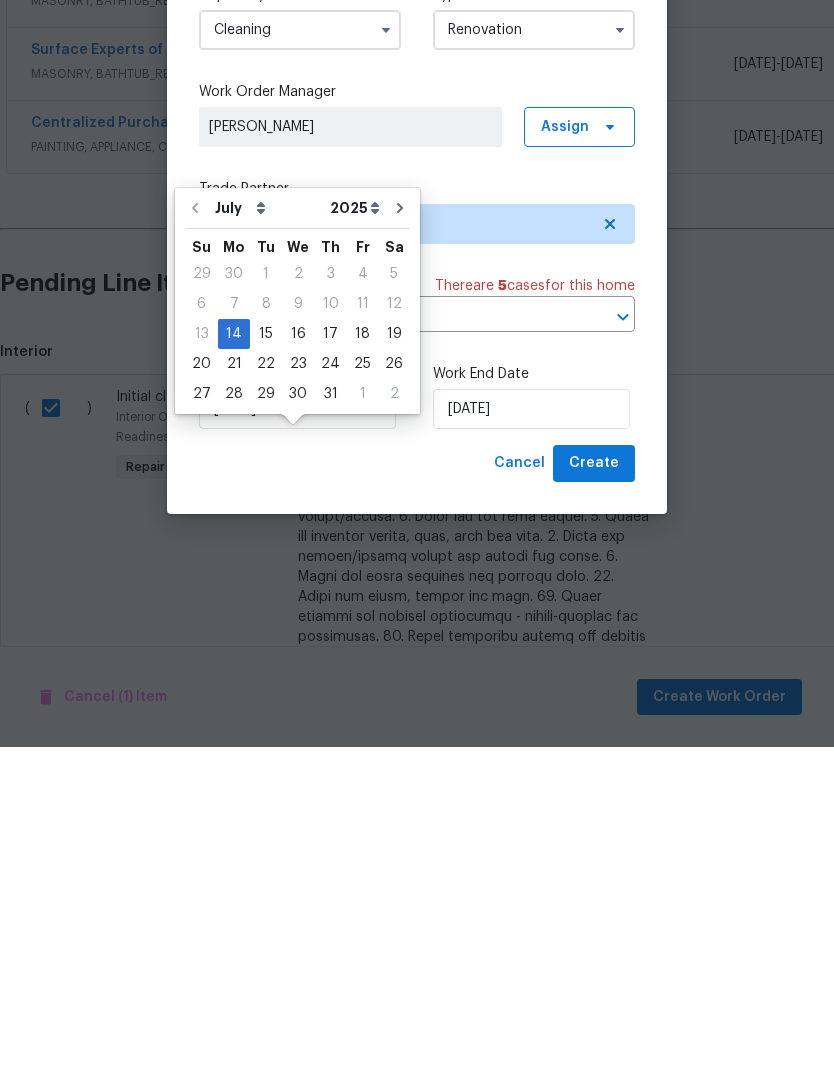 type on "7/19/2025" 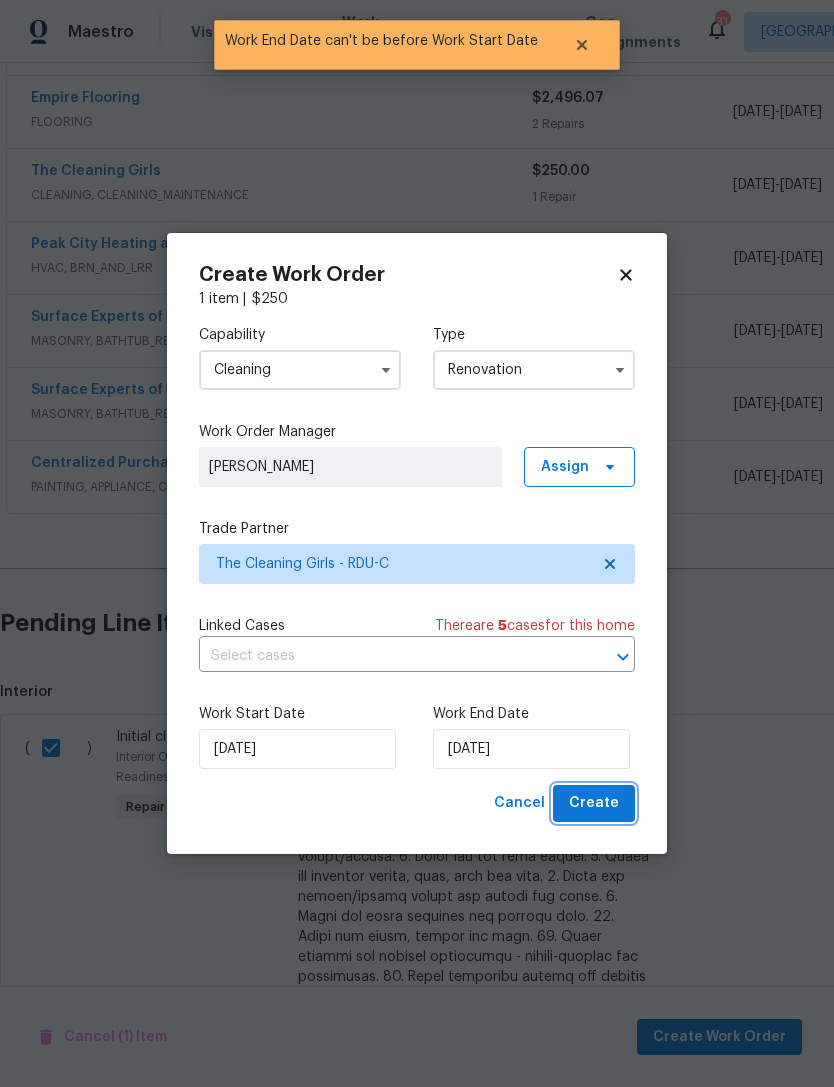 click on "Create" at bounding box center (594, 803) 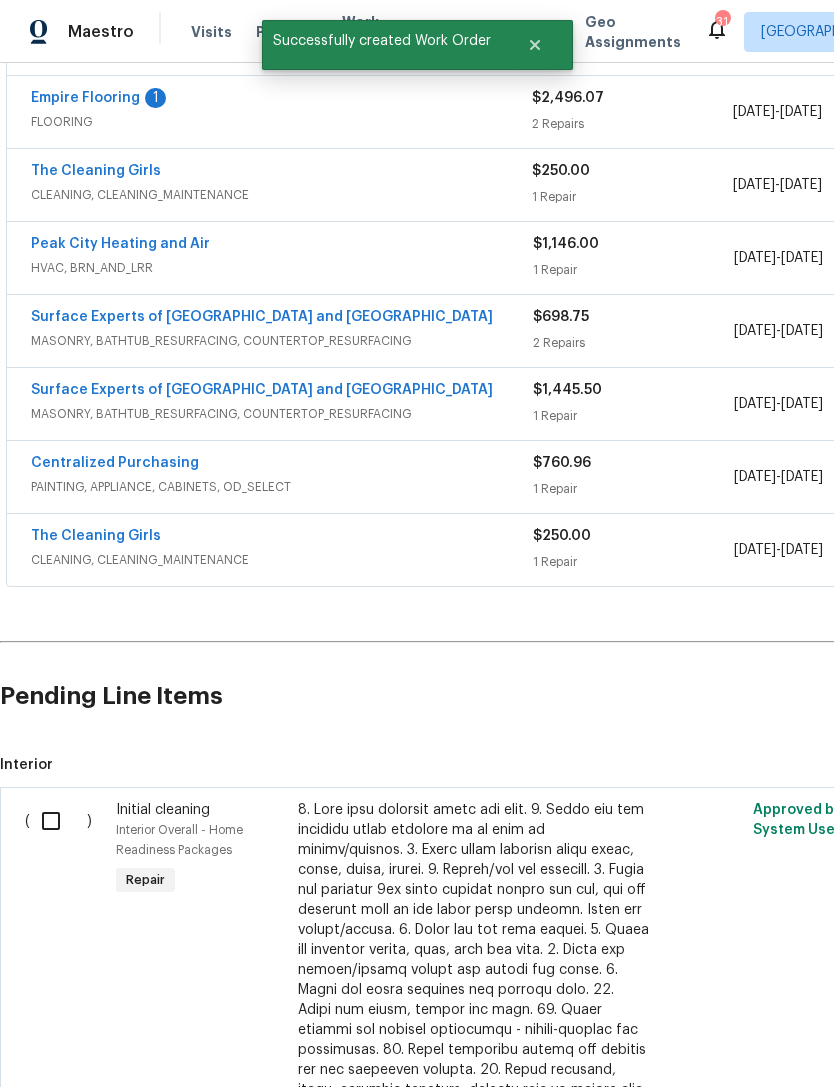 click at bounding box center (58, 821) 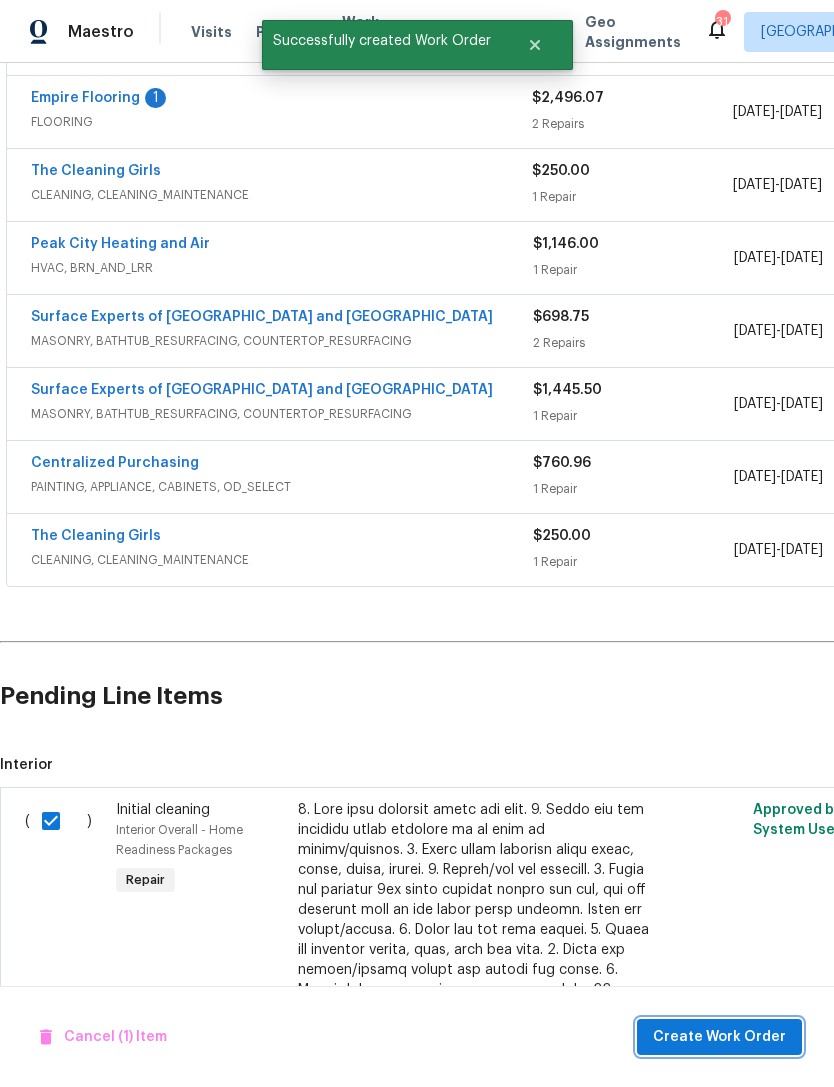 click on "Create Work Order" at bounding box center [719, 1037] 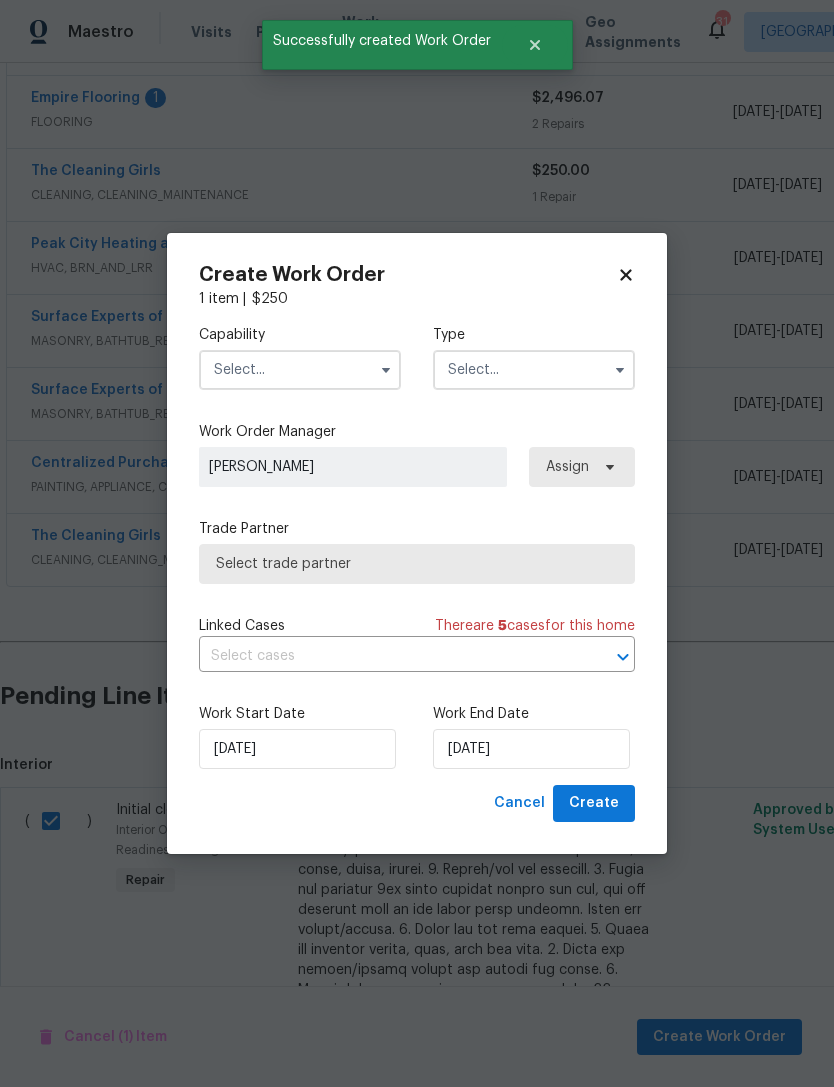 click on "Create Work Order 1 item | $ 250 Capability   Type   Work Order Manager   Lee Privette Assign Trade Partner   Select trade partner Linked Cases There  are   5  case s  for this home   ​ Work Start Date   7/14/2025 Work End Date   7/14/2025 Cancel Create" at bounding box center [417, 543] 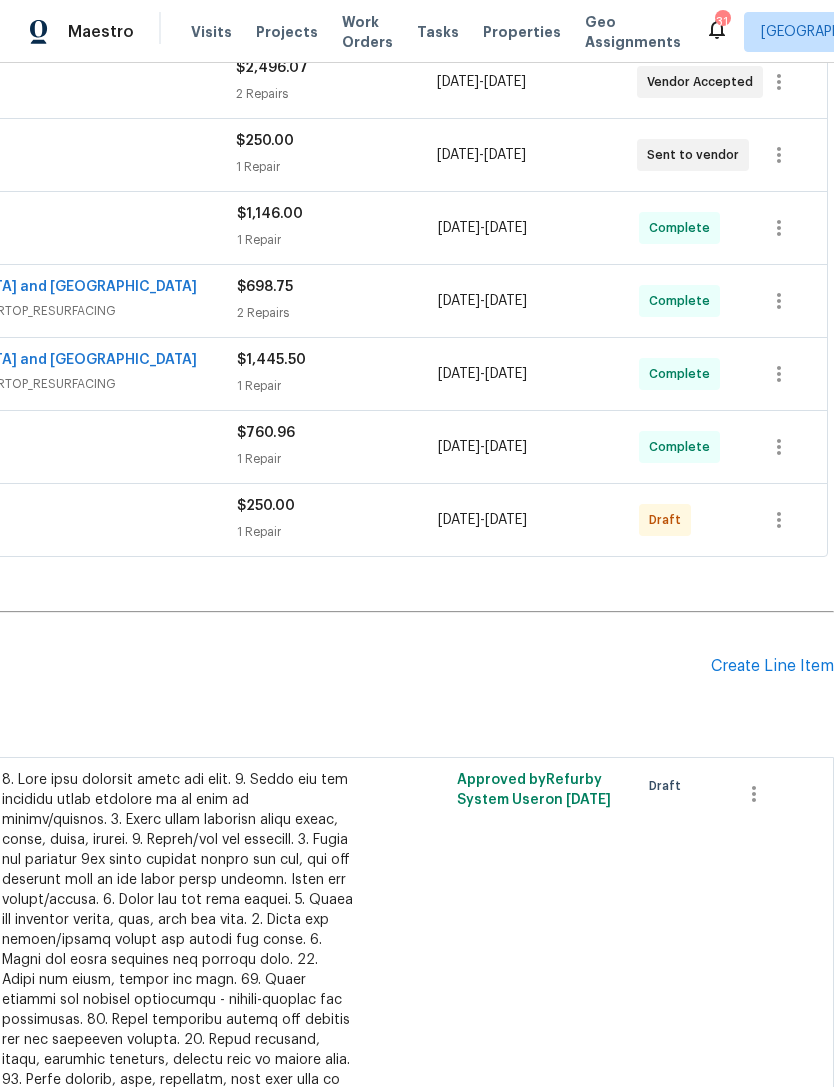 scroll, scrollTop: 475, scrollLeft: 296, axis: both 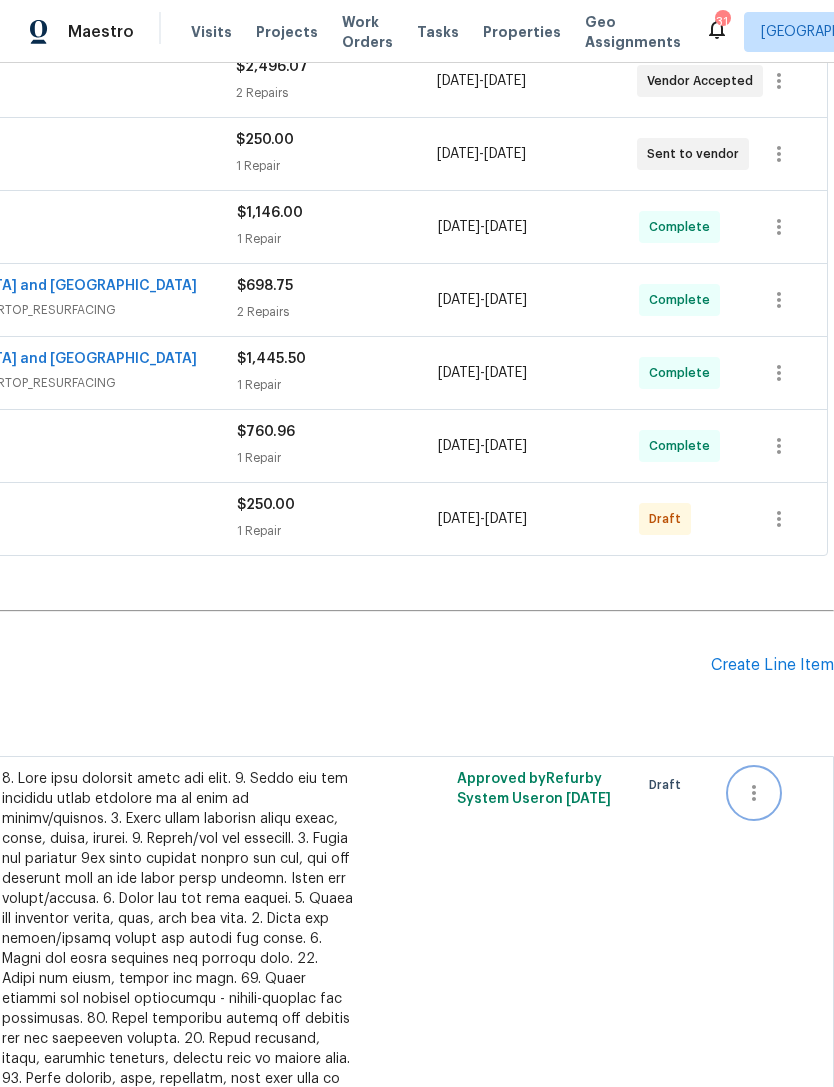 click at bounding box center [754, 793] 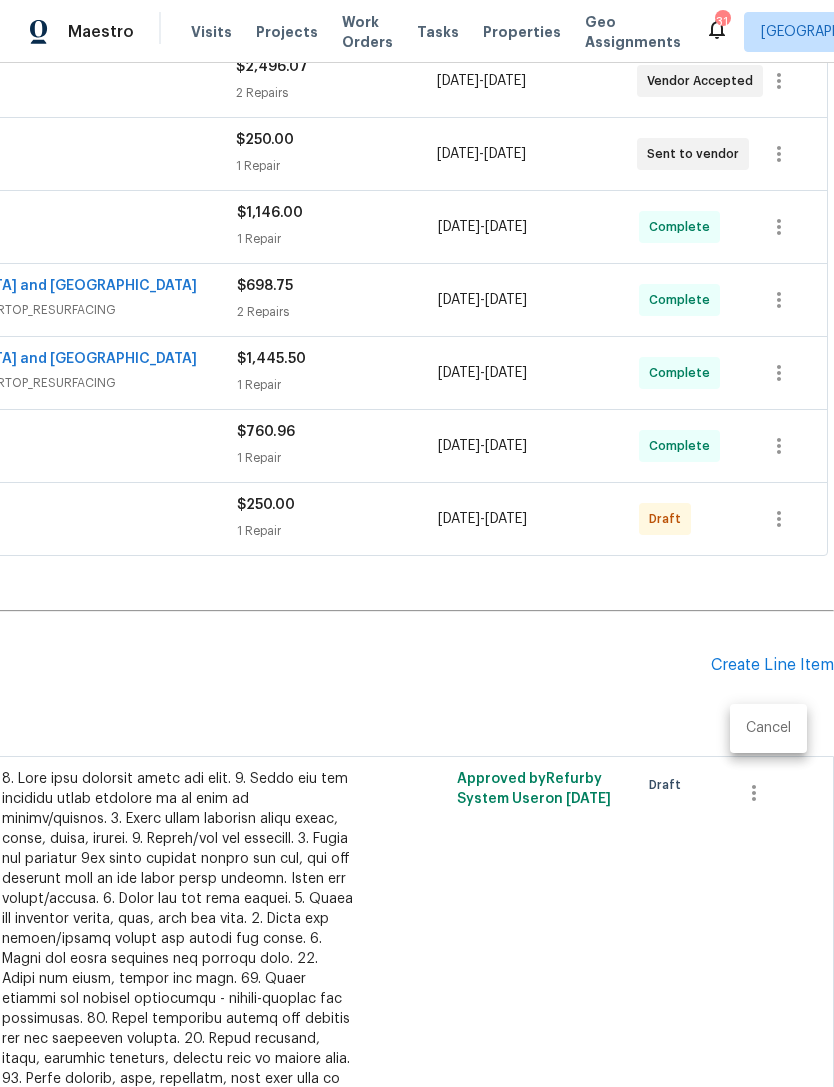 click on "Cancel" at bounding box center (768, 728) 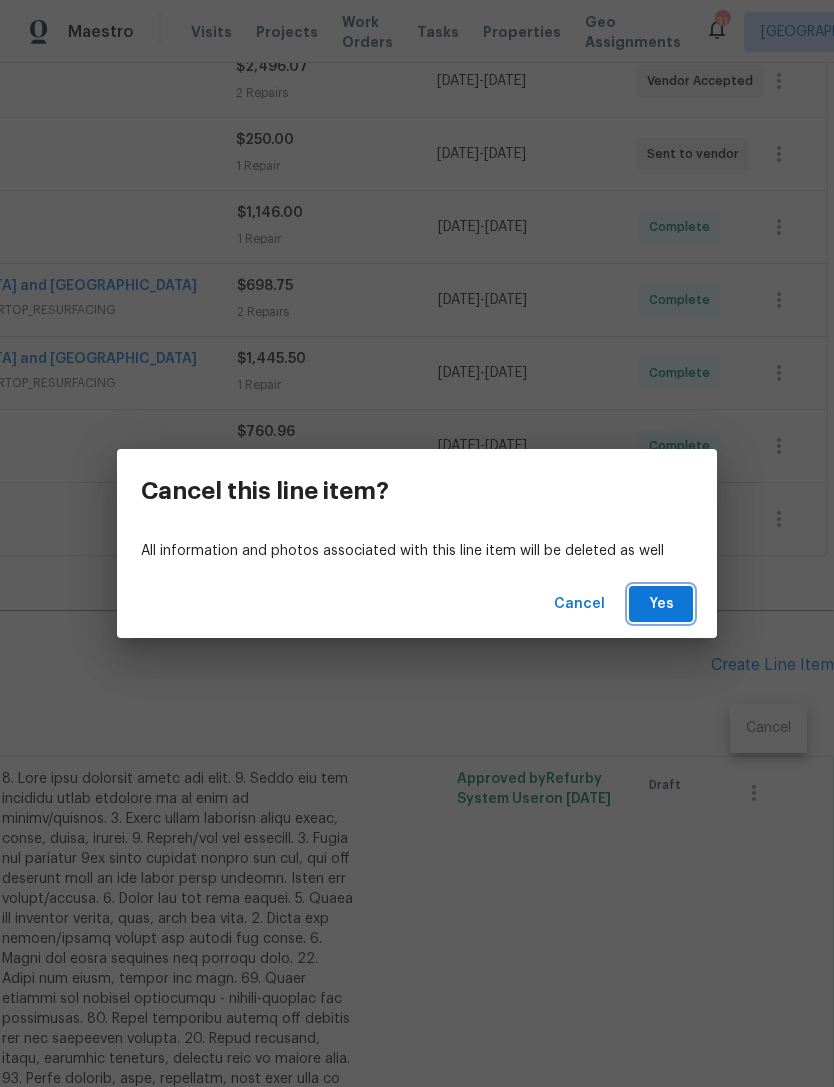 click on "Yes" at bounding box center [661, 604] 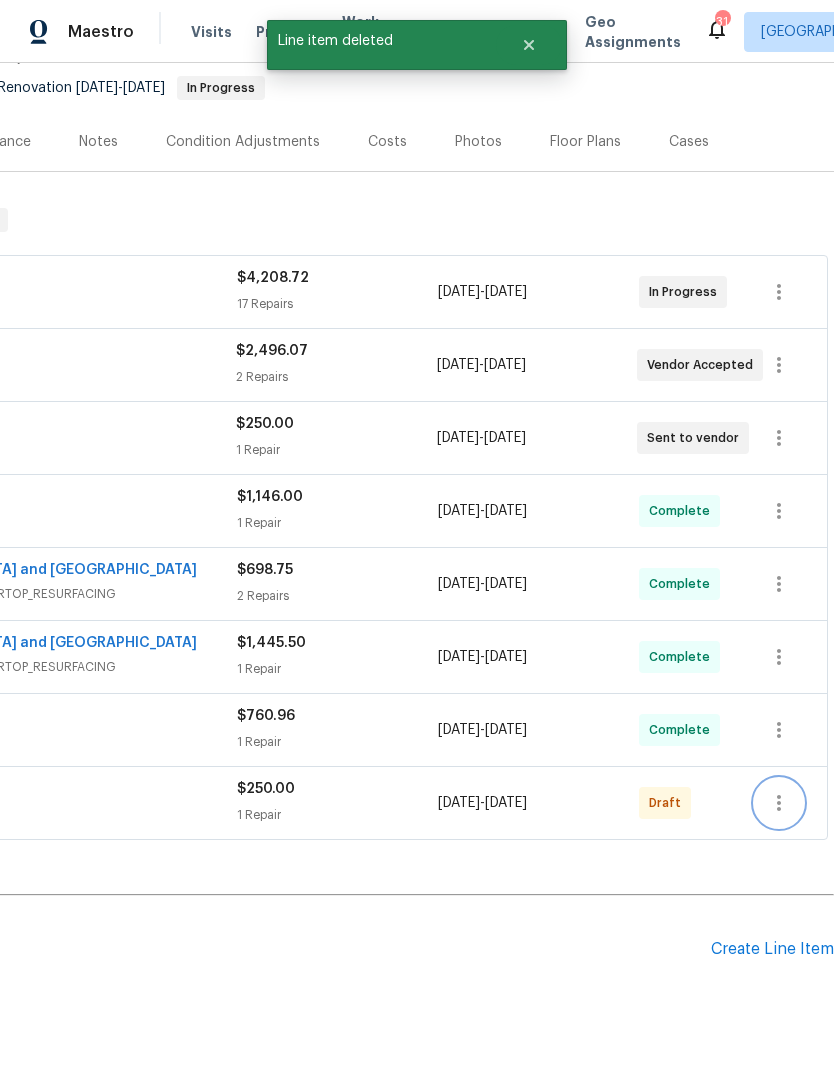 click 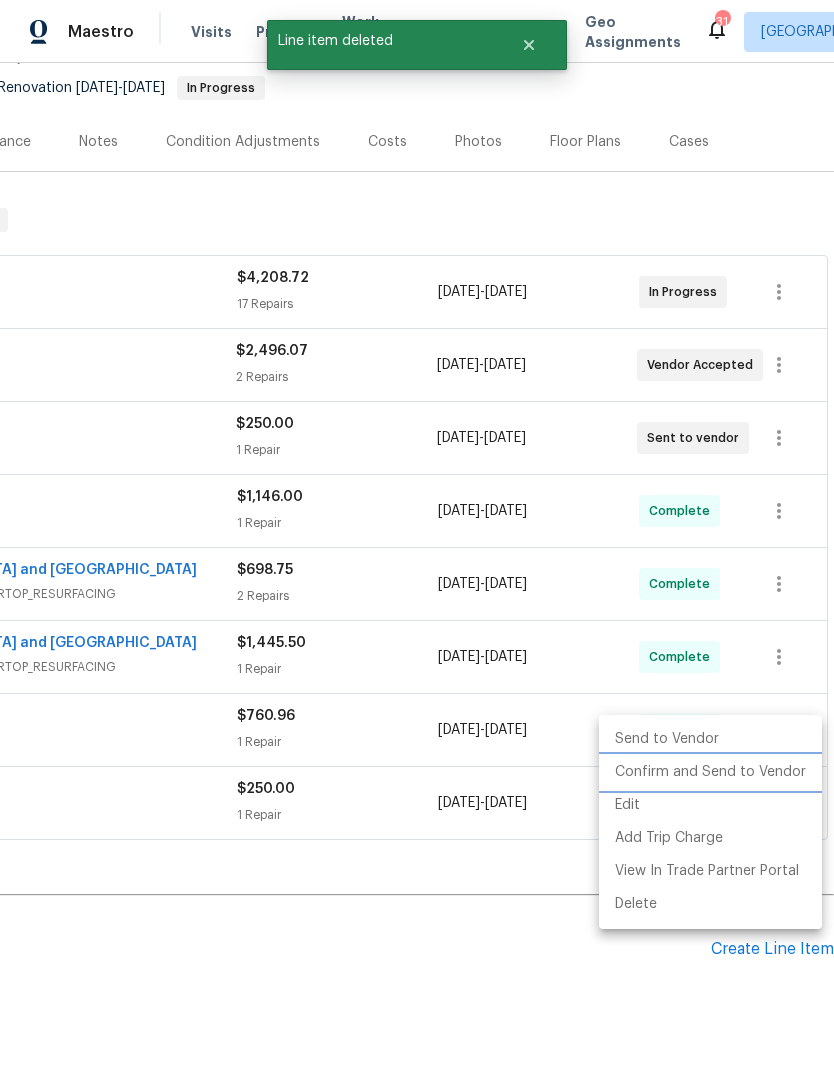 click on "Confirm and Send to Vendor" at bounding box center (710, 772) 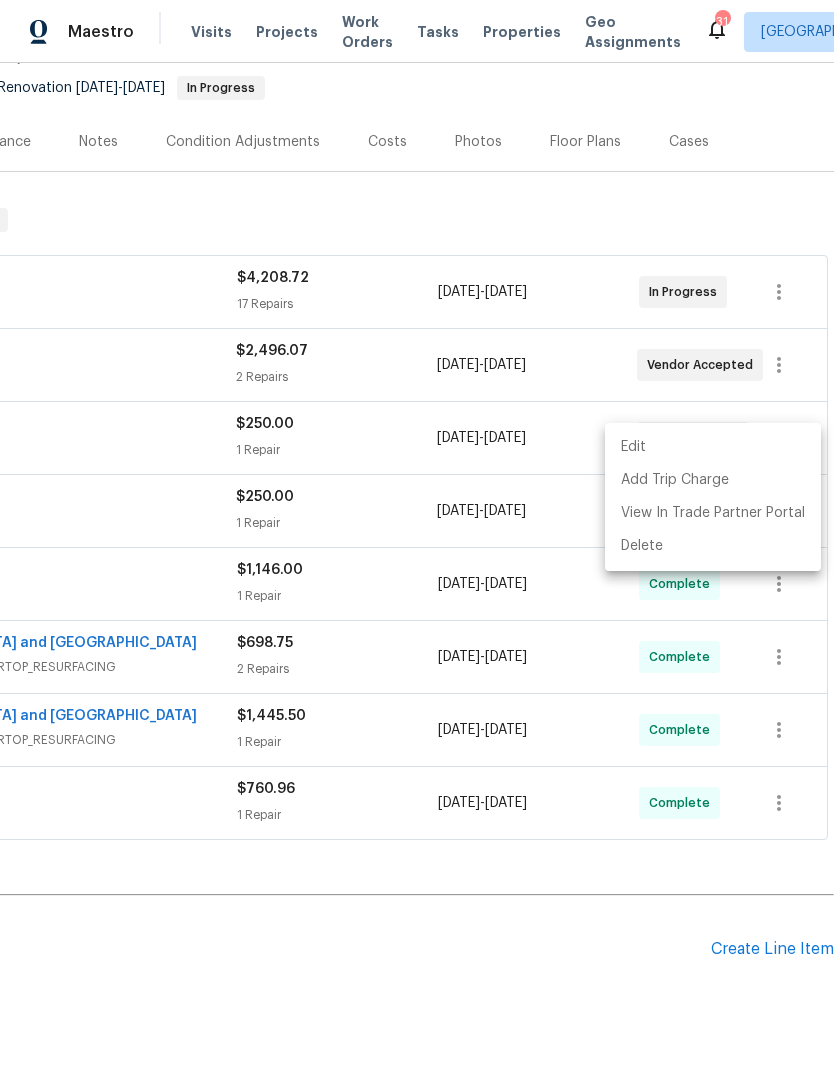 click at bounding box center (417, 543) 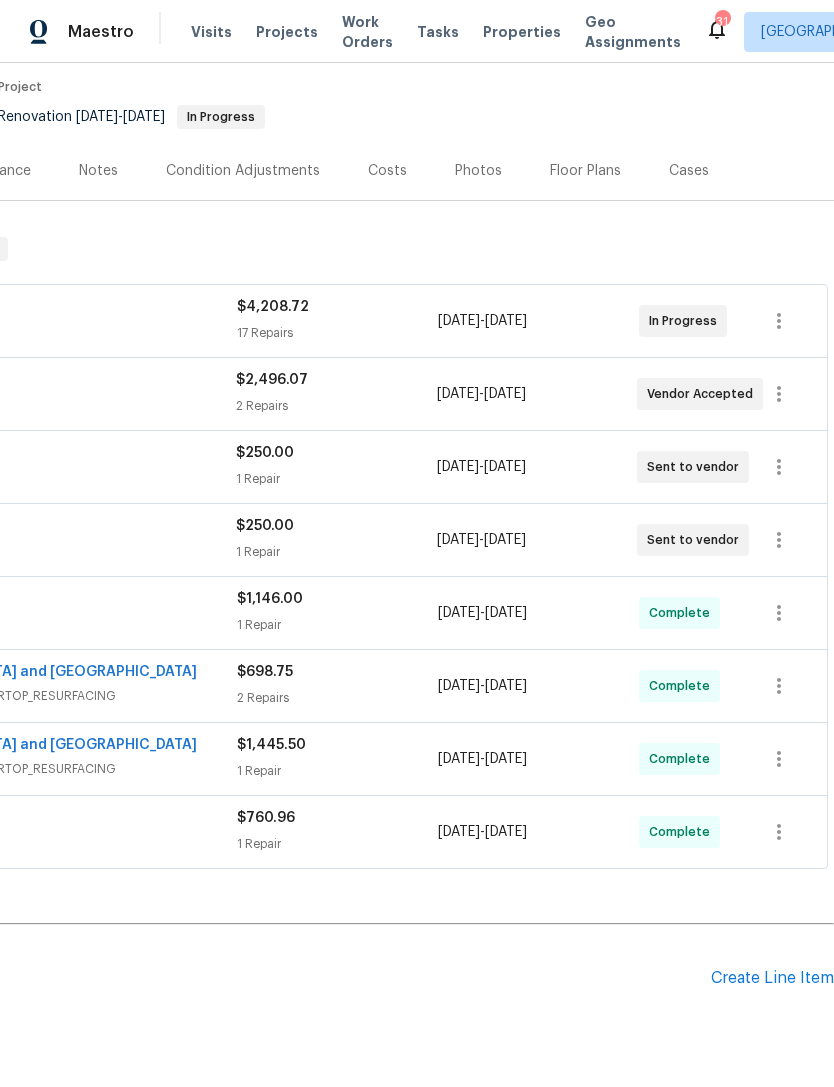 scroll, scrollTop: 161, scrollLeft: 296, axis: both 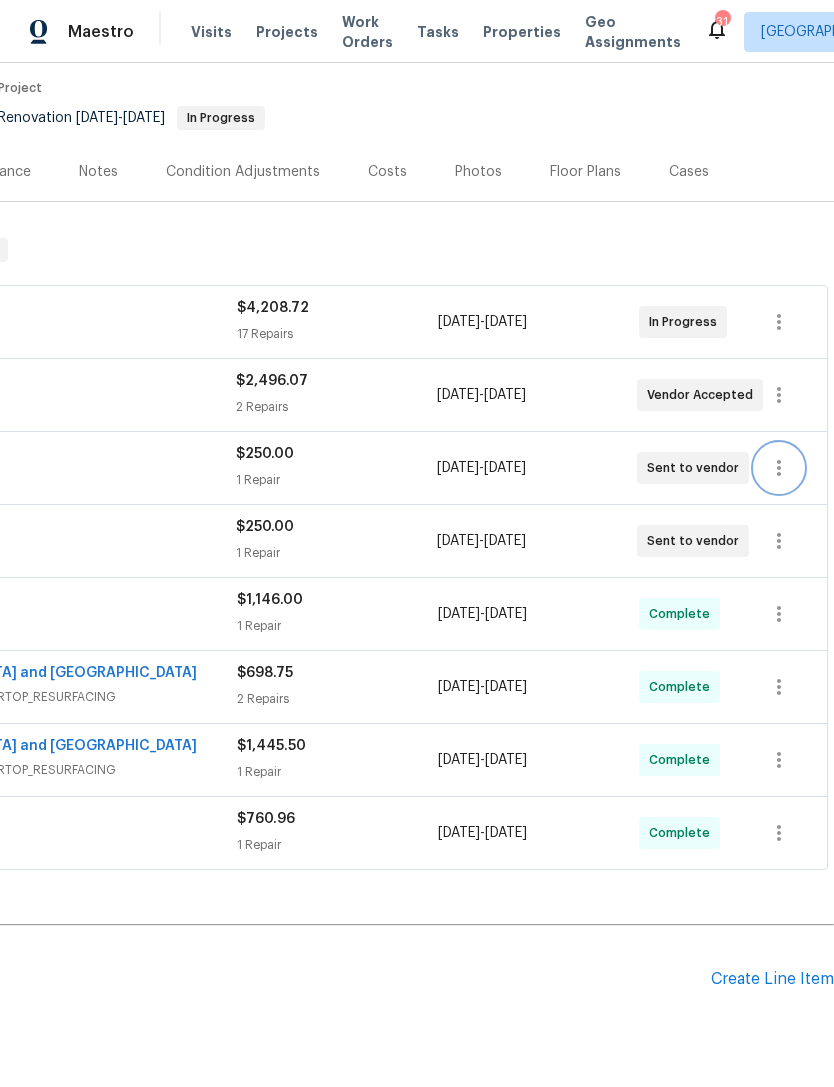 click 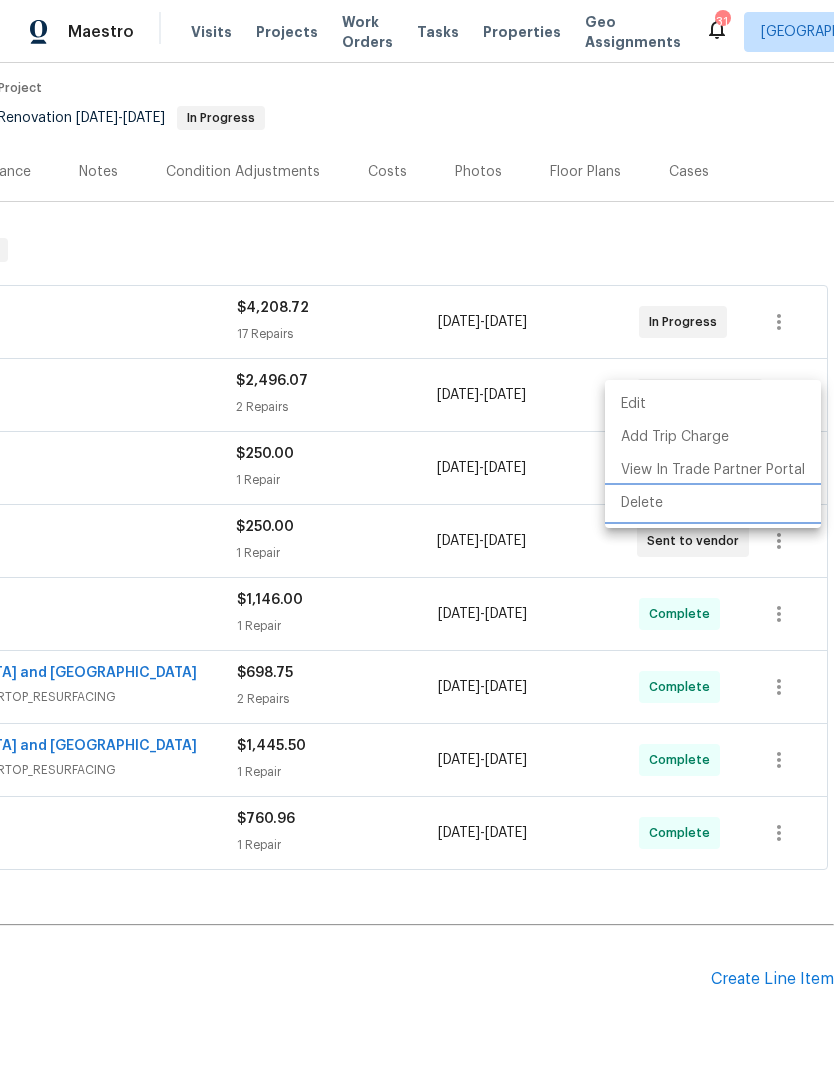 click on "Delete" at bounding box center [713, 503] 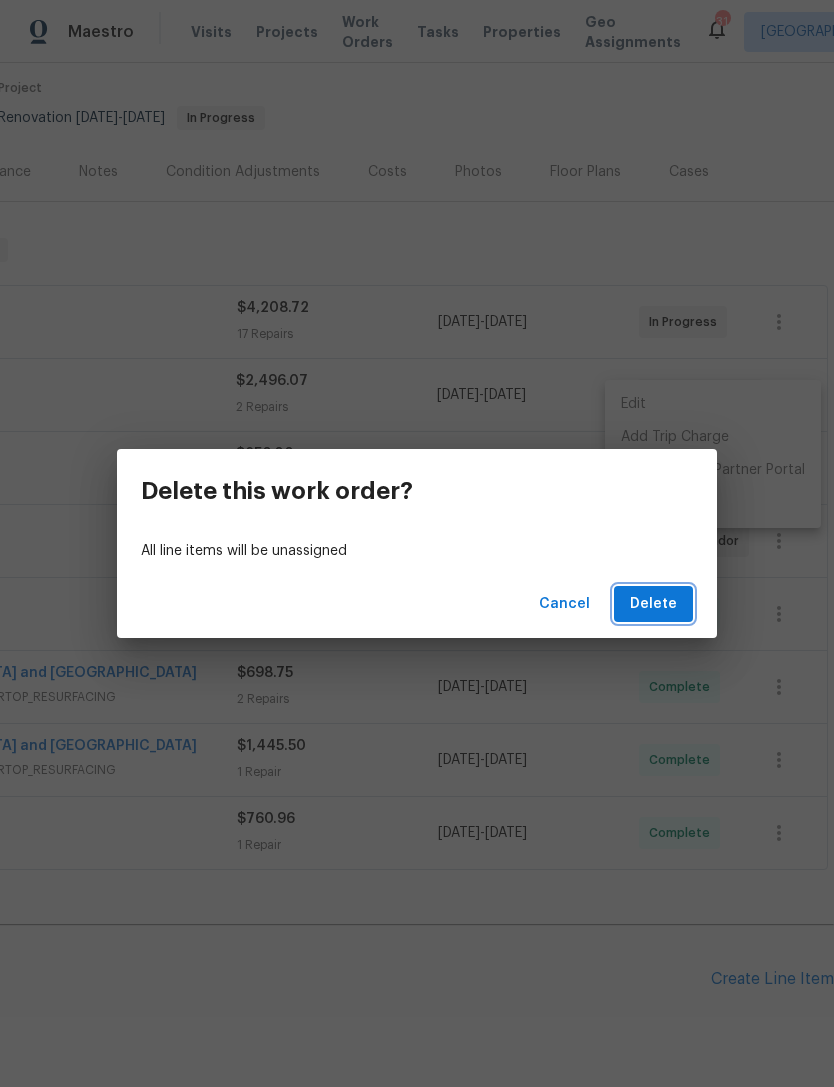 click on "Delete" at bounding box center [653, 604] 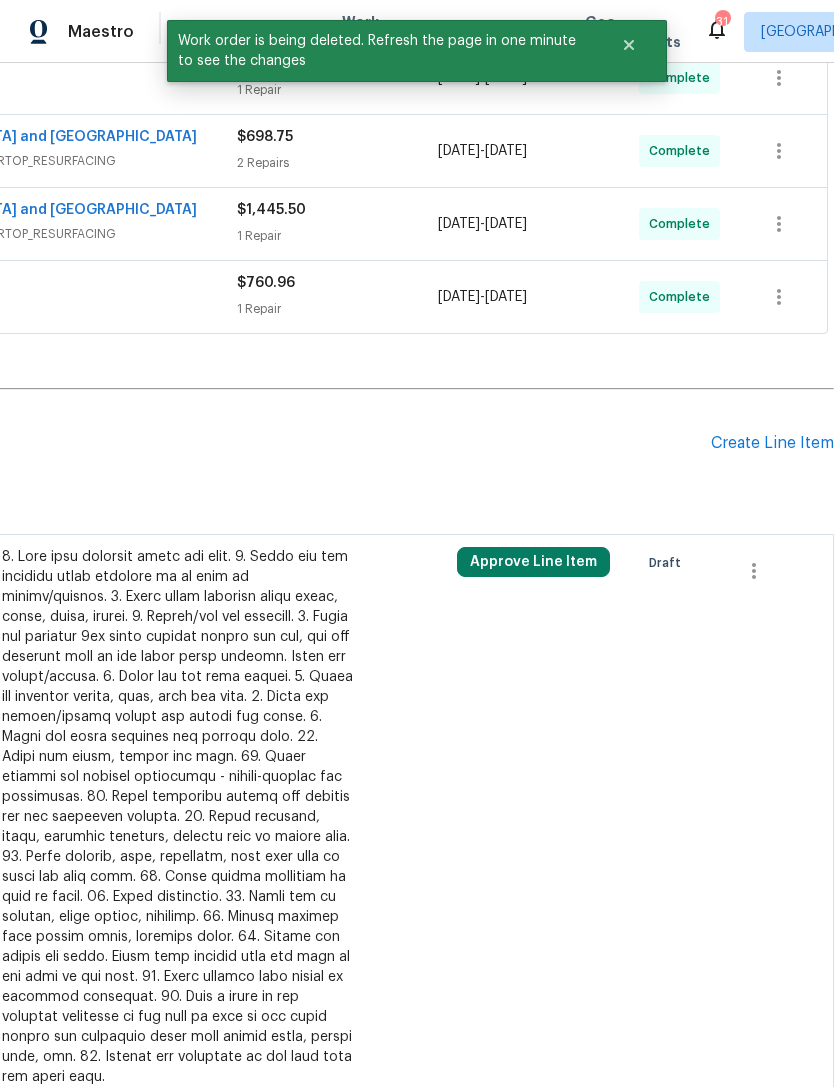 scroll, scrollTop: 624, scrollLeft: 296, axis: both 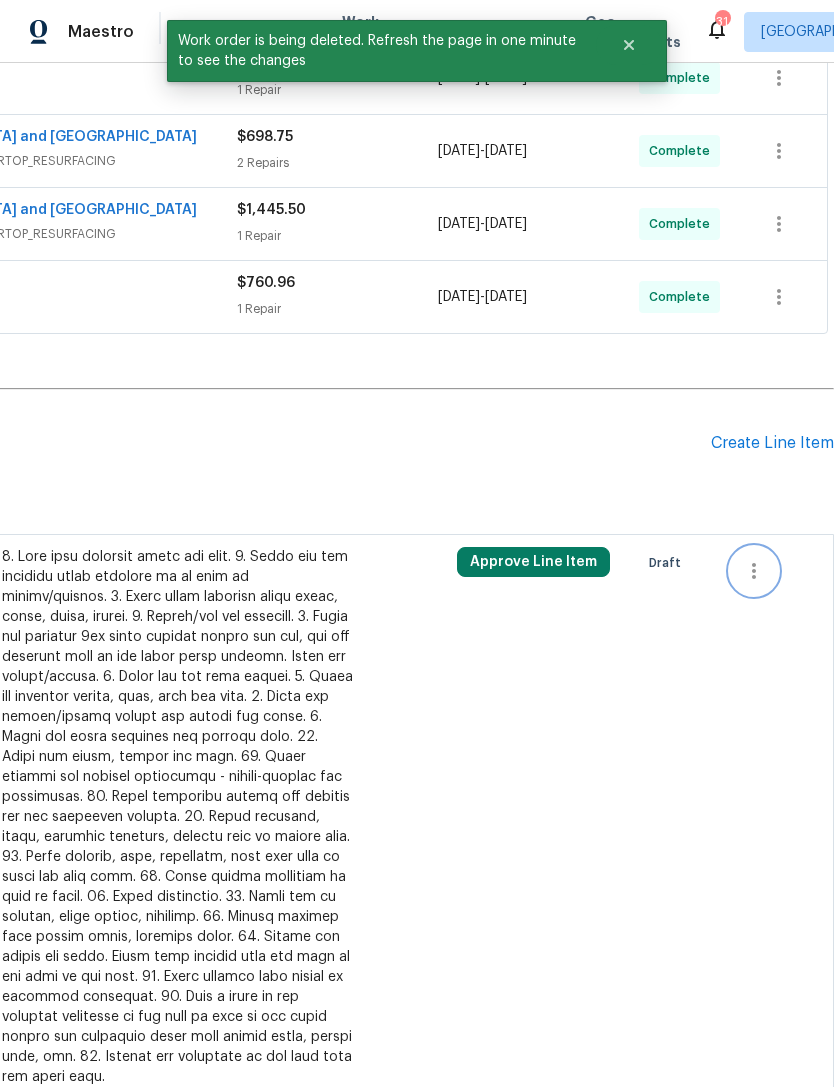click at bounding box center (754, 571) 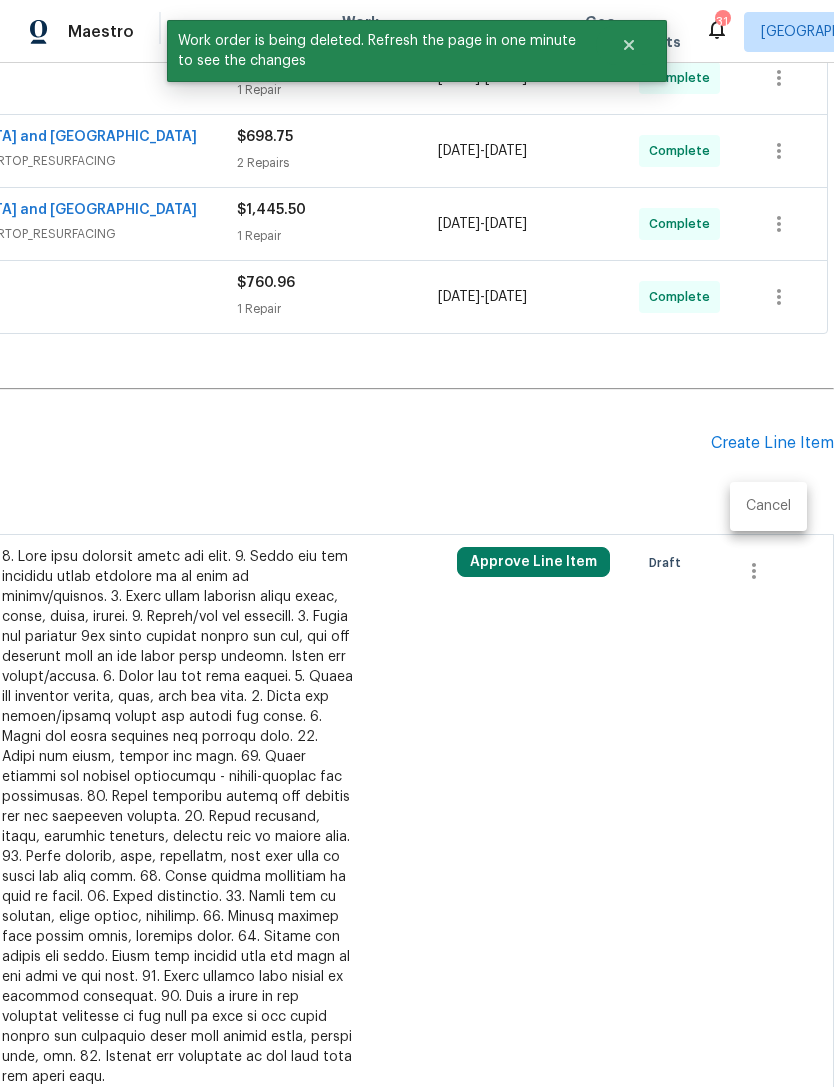 click on "Cancel" at bounding box center [768, 506] 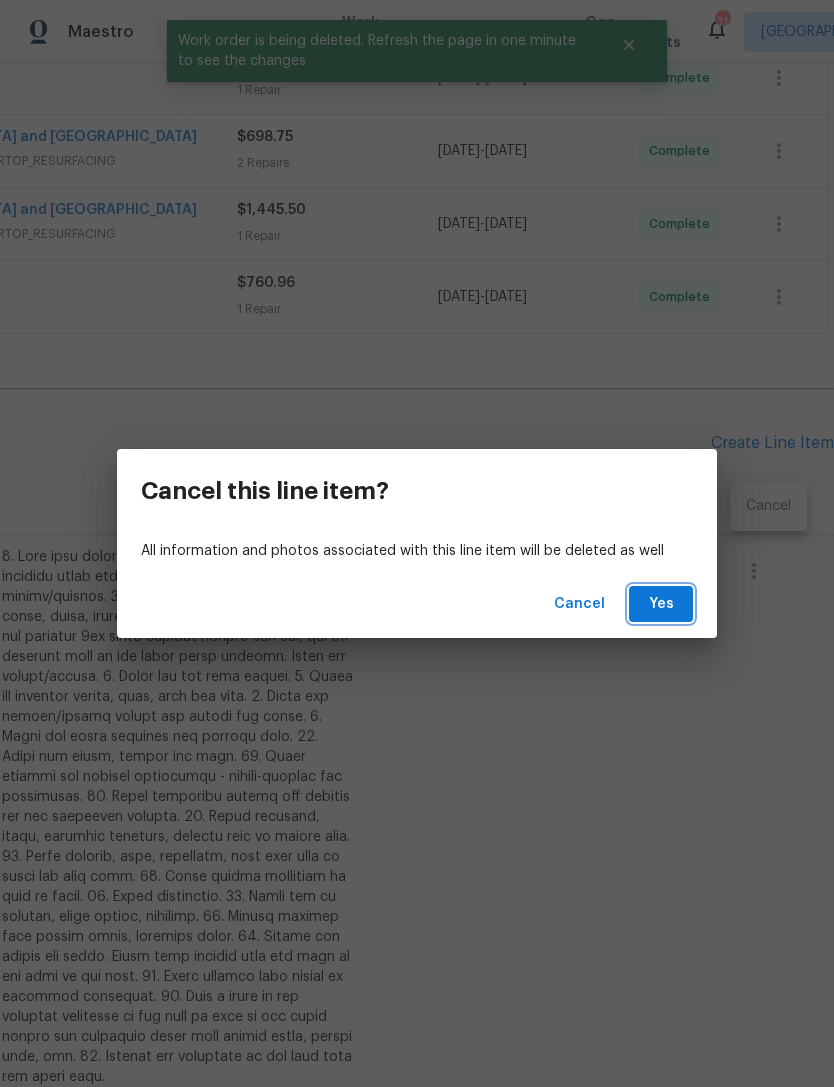 click on "Yes" at bounding box center [661, 604] 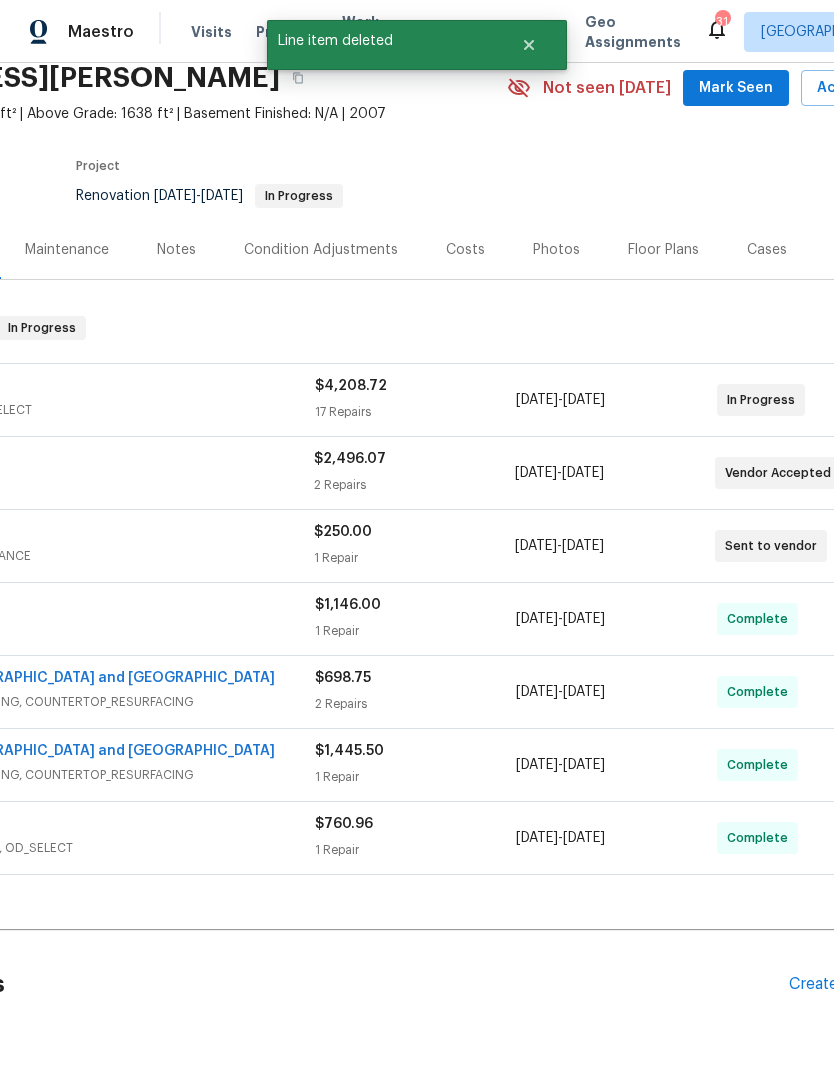 scroll, scrollTop: 83, scrollLeft: 61, axis: both 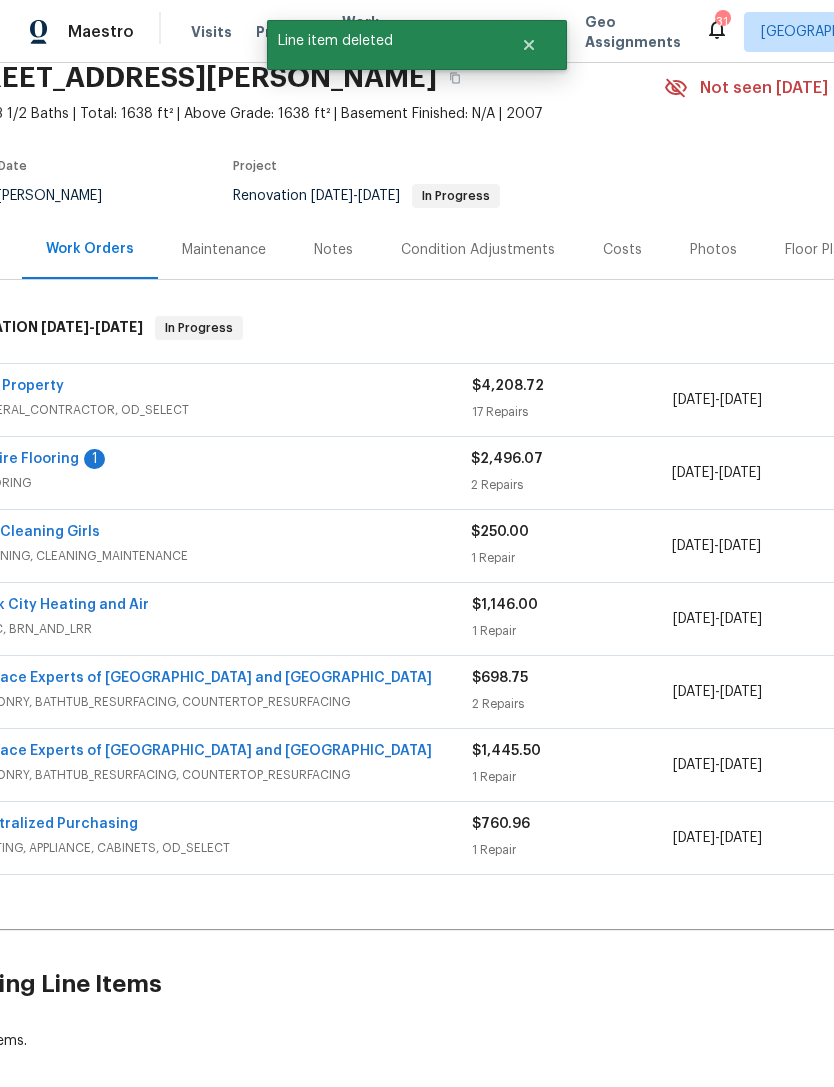 click on "The Cleaning Girls" at bounding box center [35, 532] 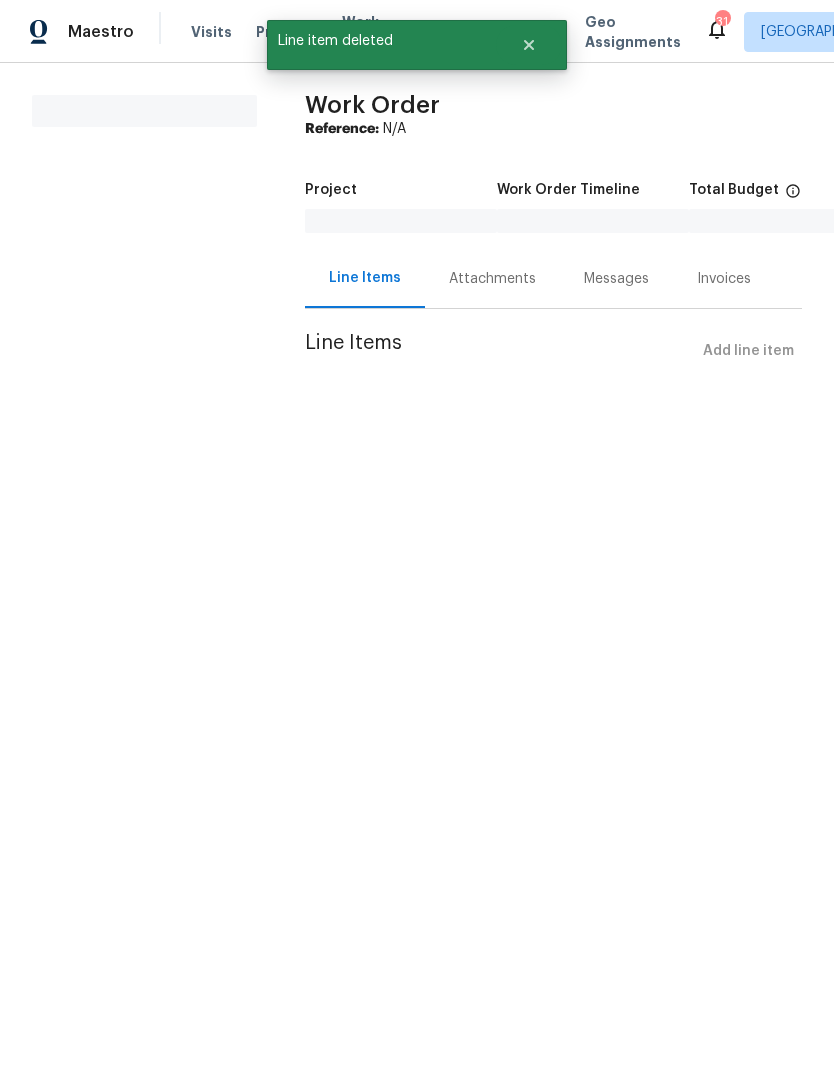 scroll, scrollTop: 0, scrollLeft: 0, axis: both 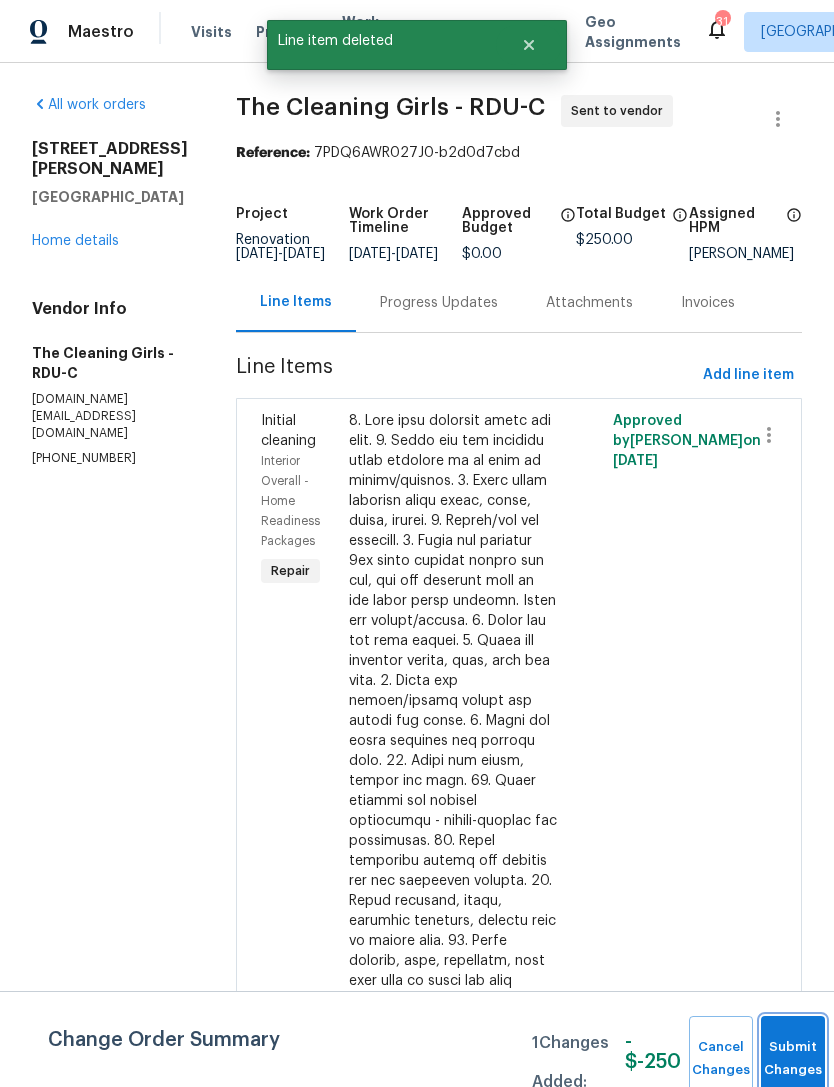 click on "Submit Changes" at bounding box center [793, 1059] 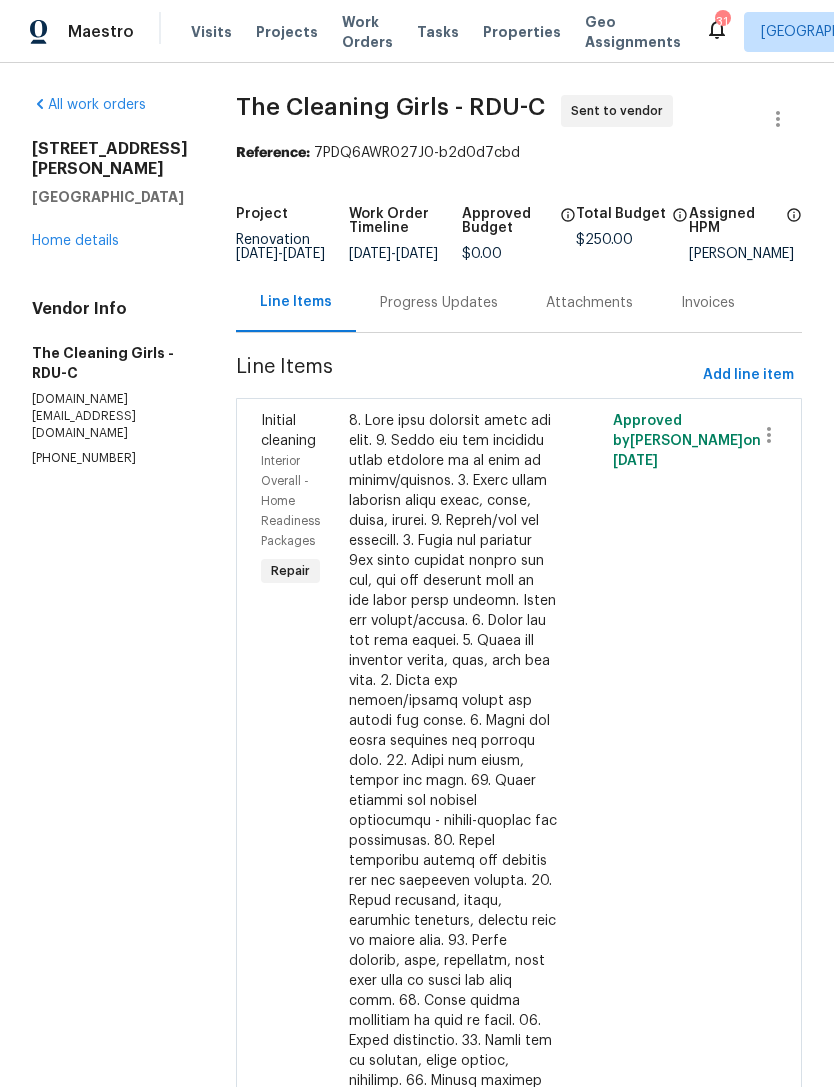 click on "Progress Updates" at bounding box center [439, 302] 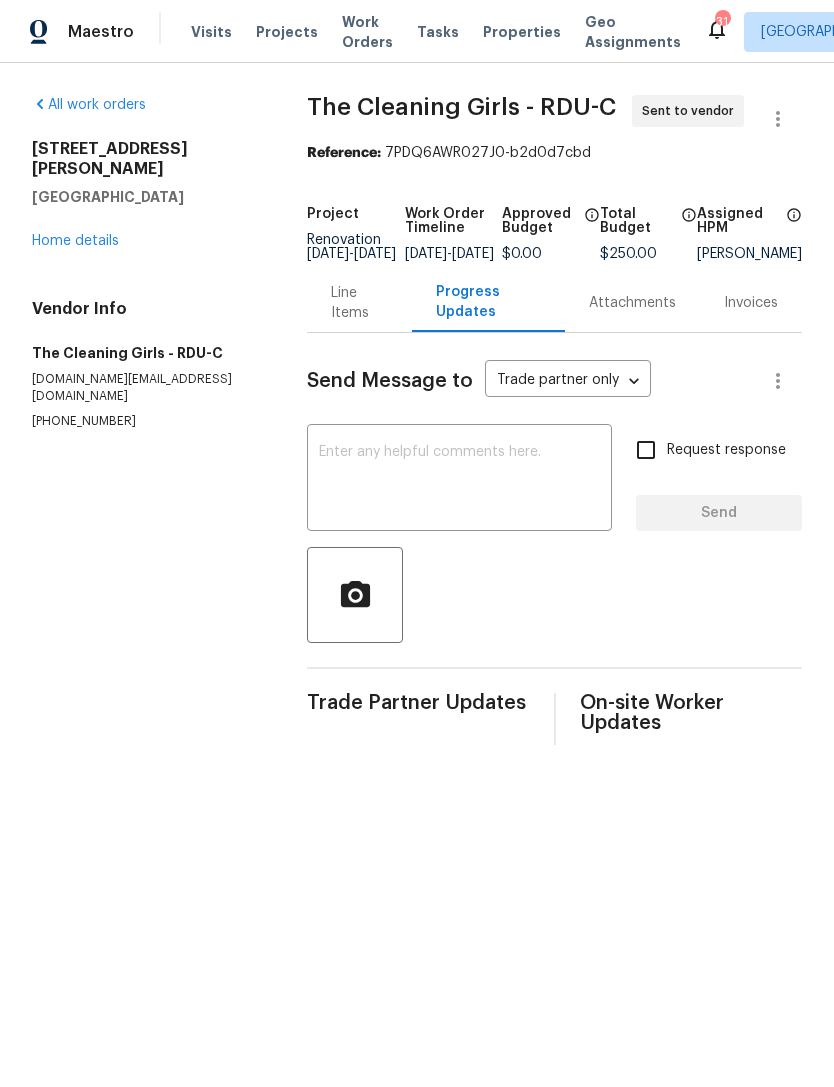 click at bounding box center [459, 480] 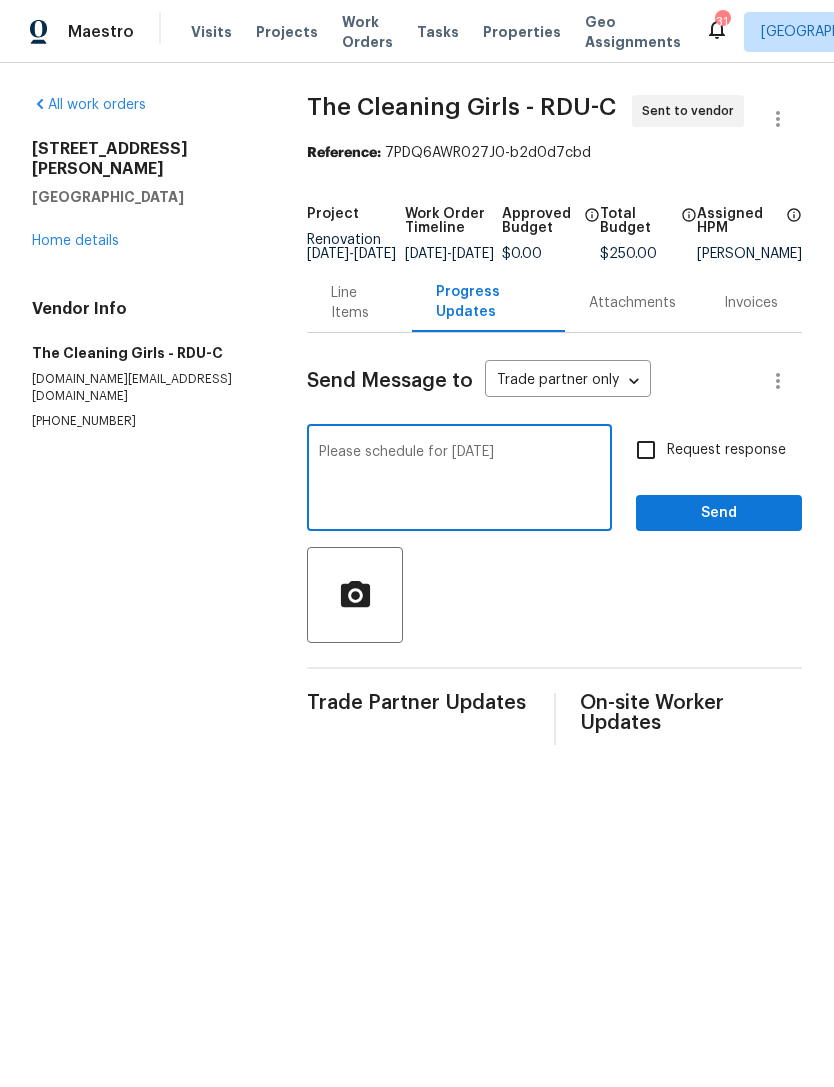 type on "Please schedule for Monday 7/21" 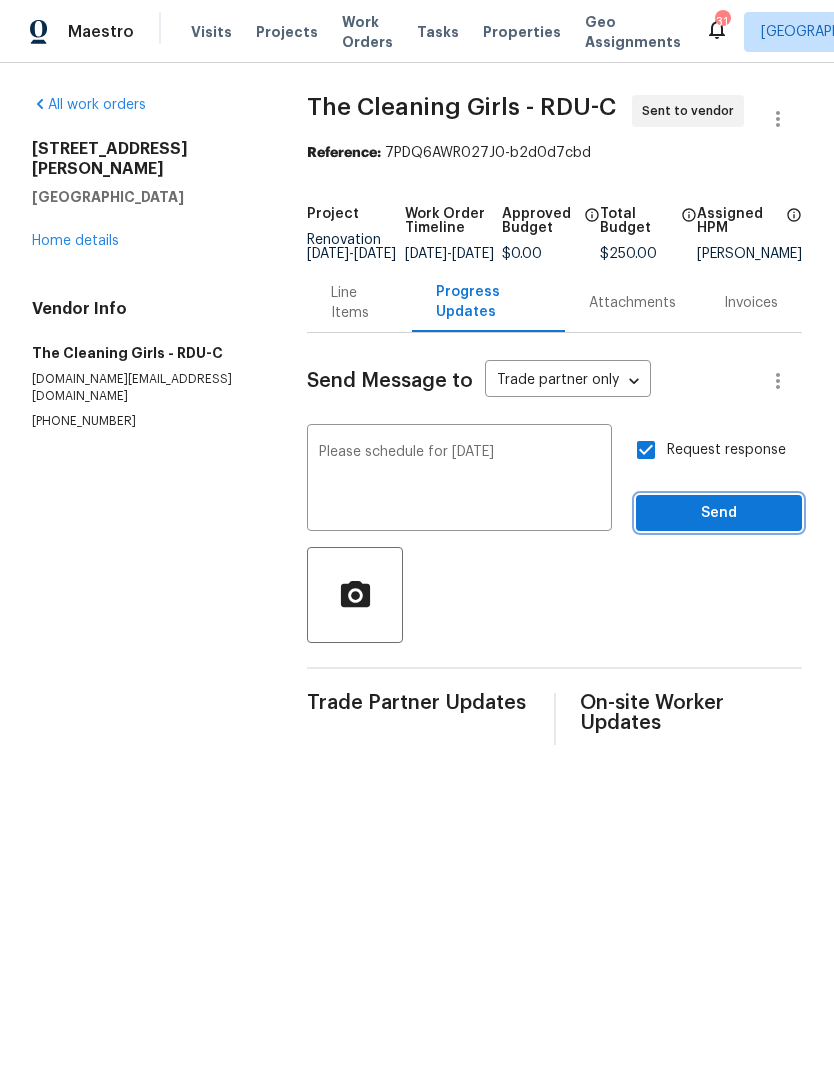 click on "Send" at bounding box center [719, 513] 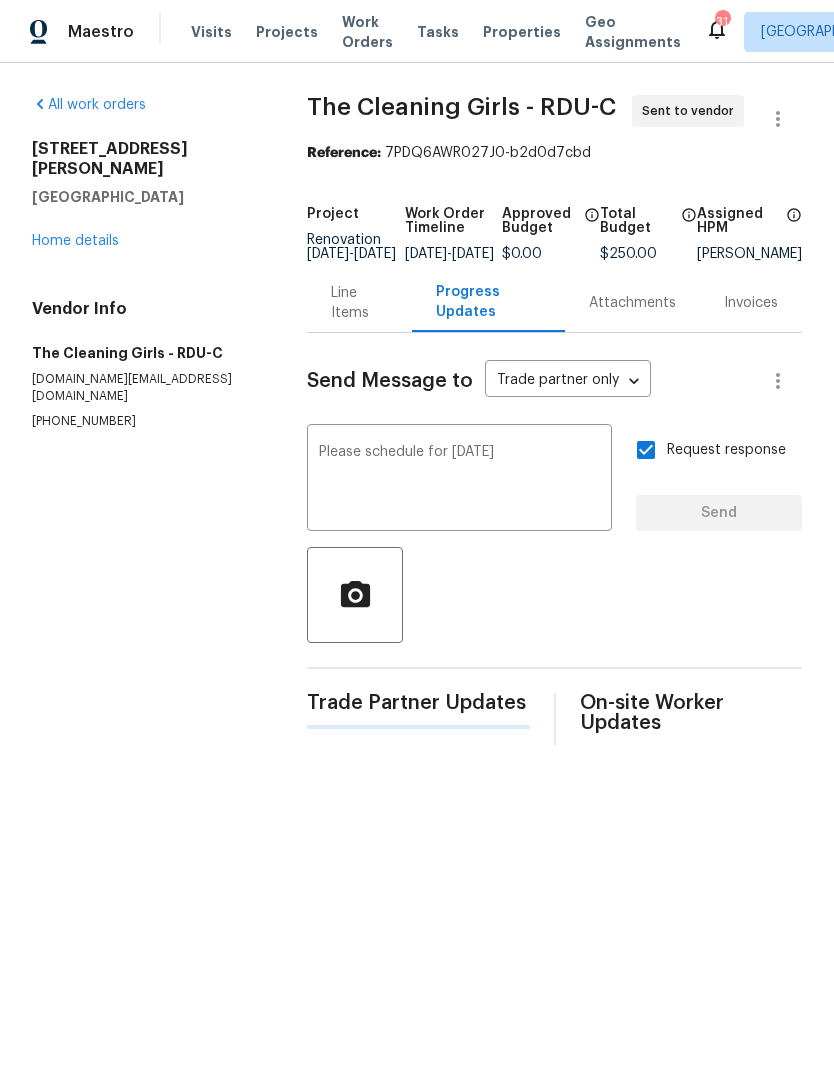 type 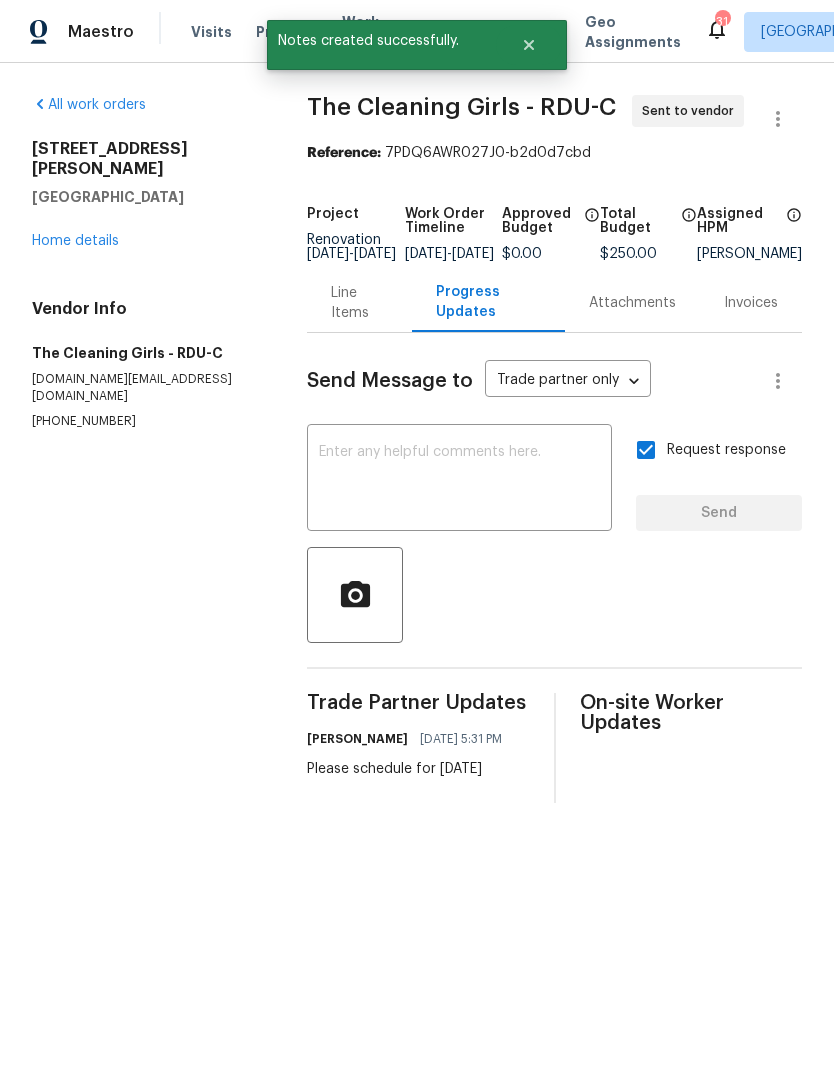 click on "Home details" at bounding box center [75, 241] 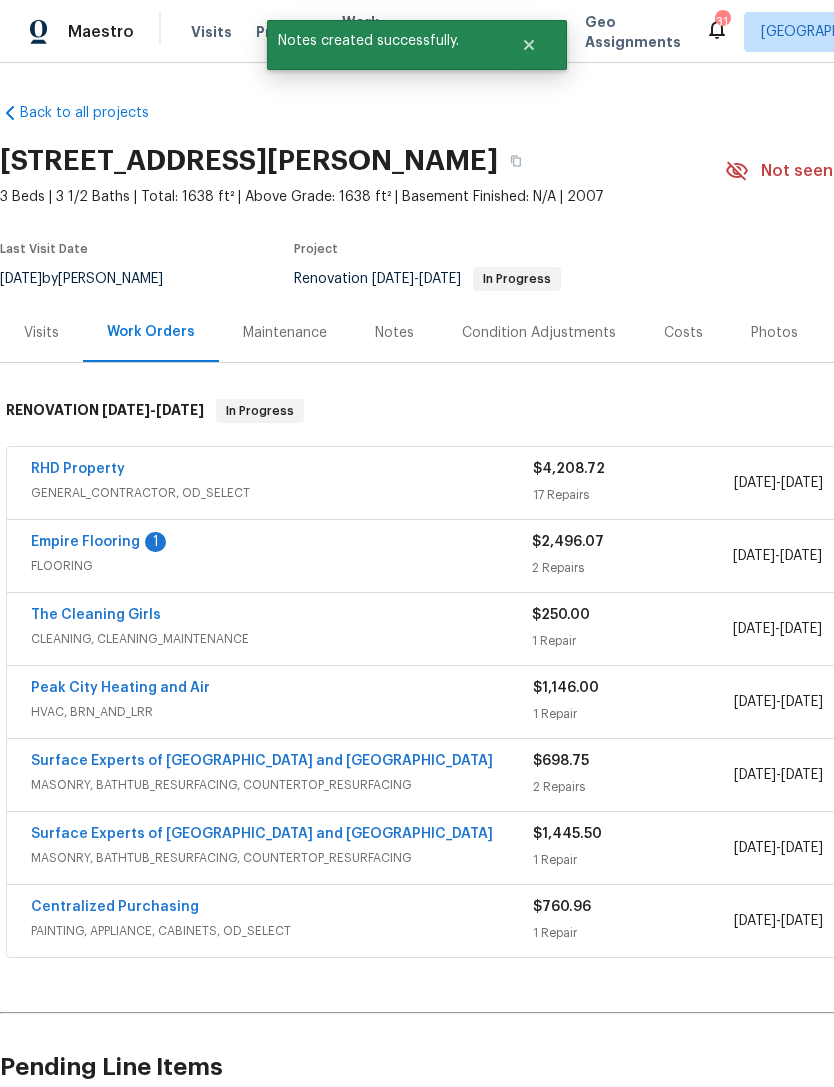 click on "Empire Flooring" at bounding box center (85, 542) 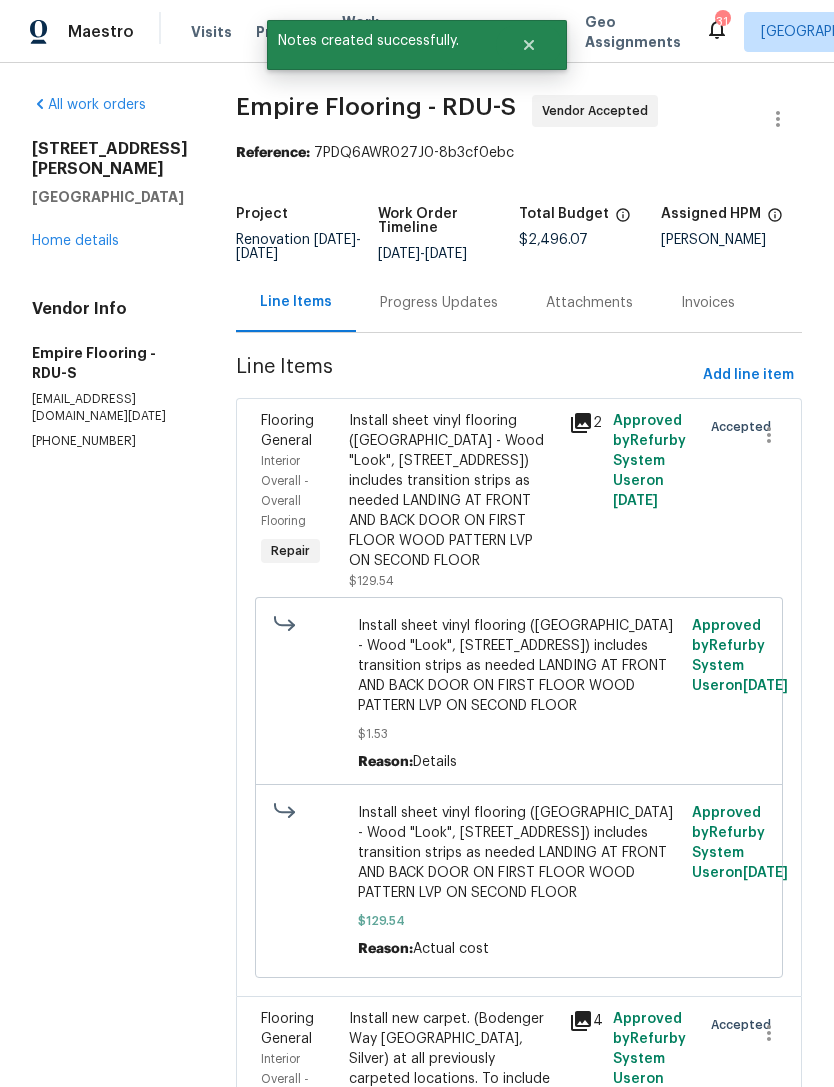 click on "Progress Updates" at bounding box center (439, 303) 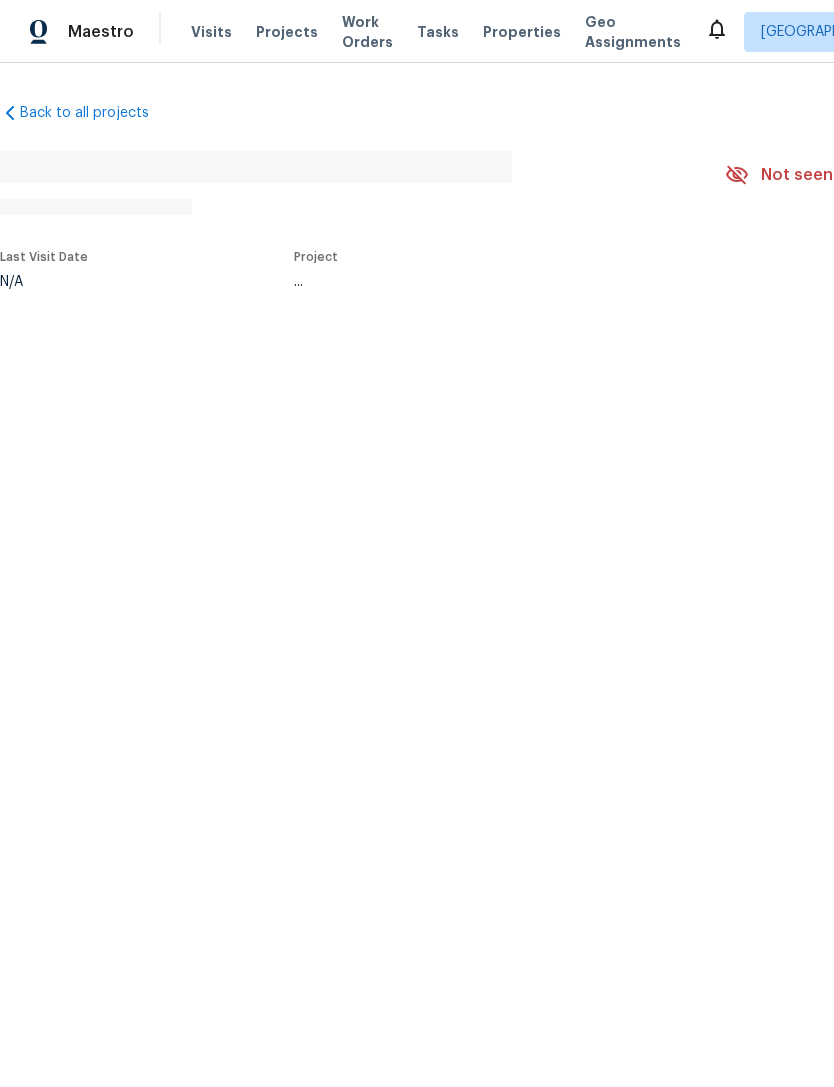 scroll, scrollTop: 0, scrollLeft: 0, axis: both 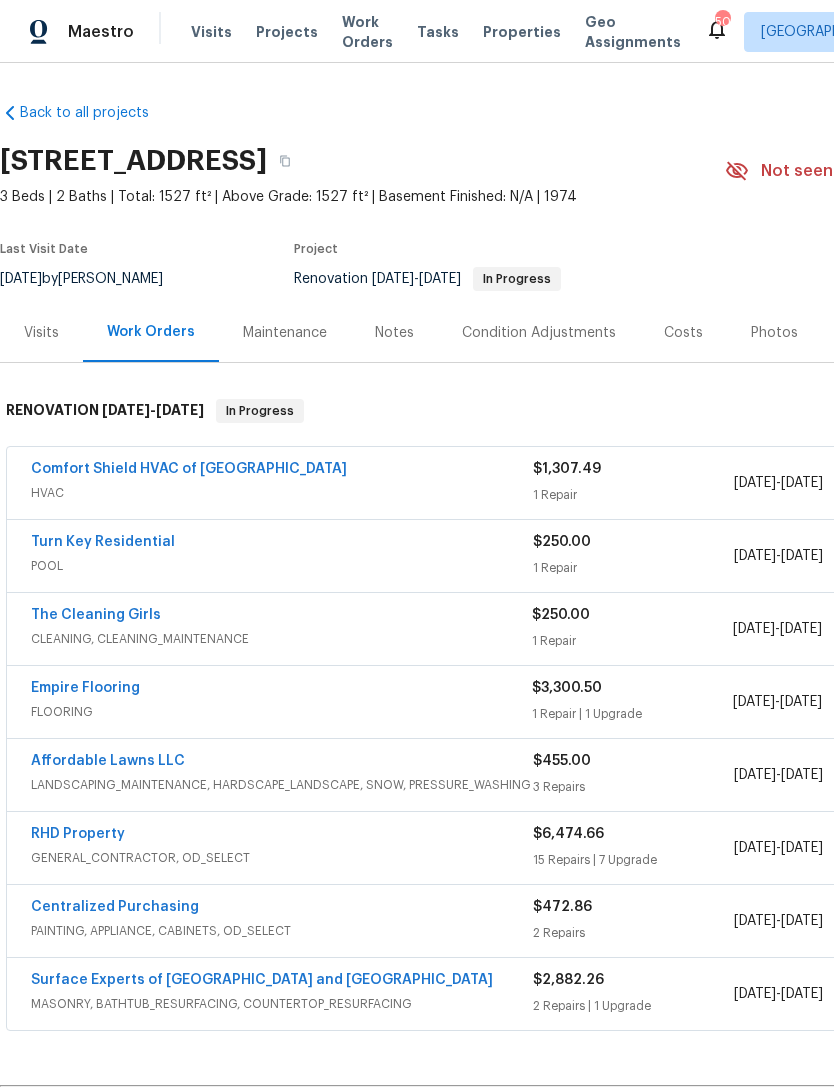 click on "Empire Flooring" at bounding box center (85, 688) 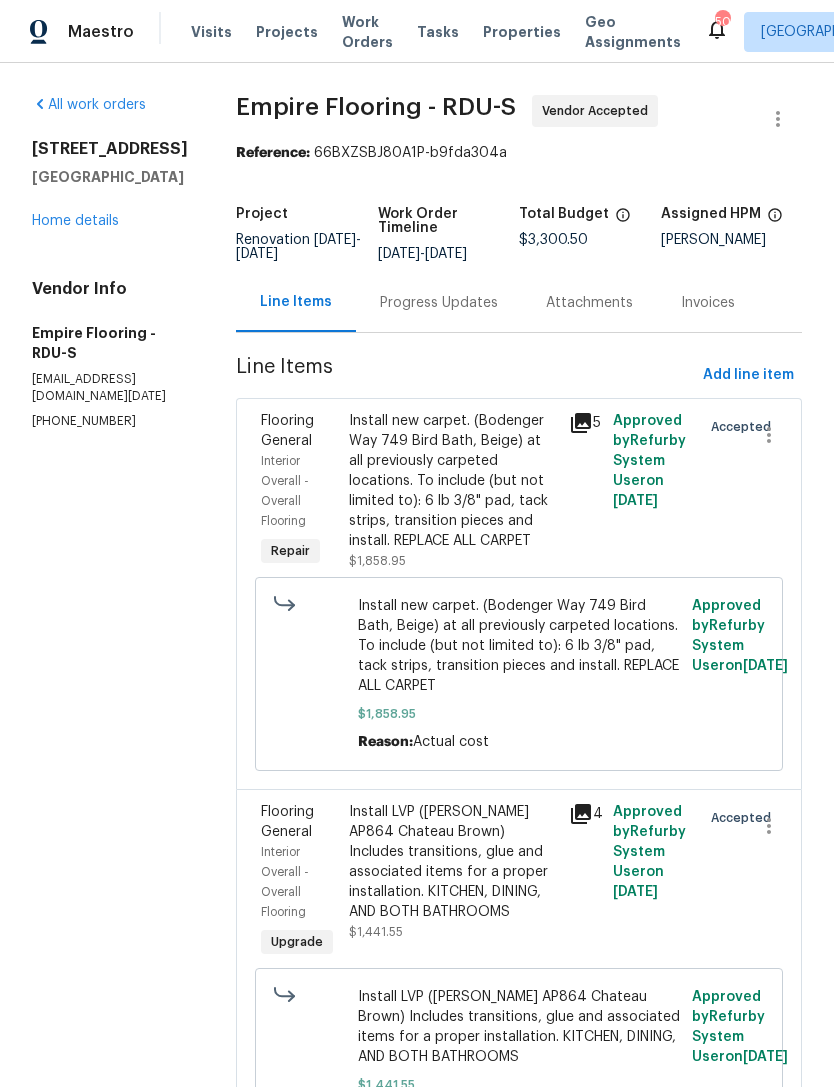 click on "Progress Updates" at bounding box center (439, 303) 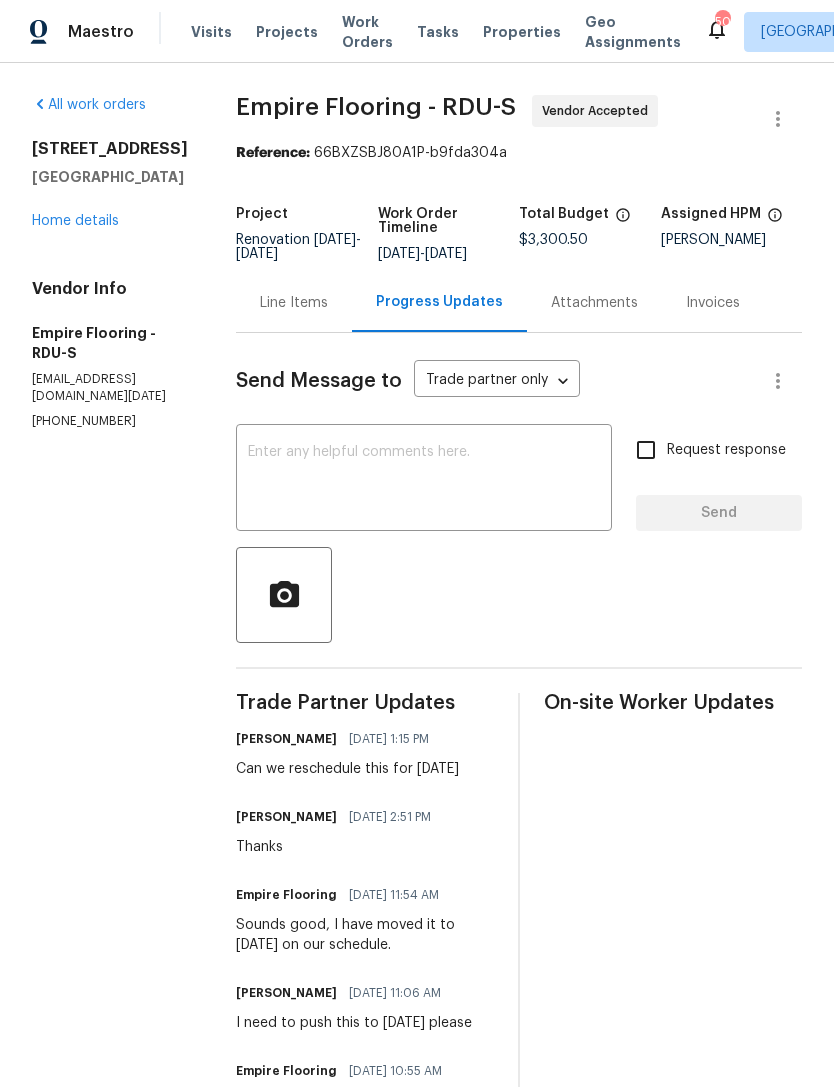 click on "Home details" at bounding box center [75, 221] 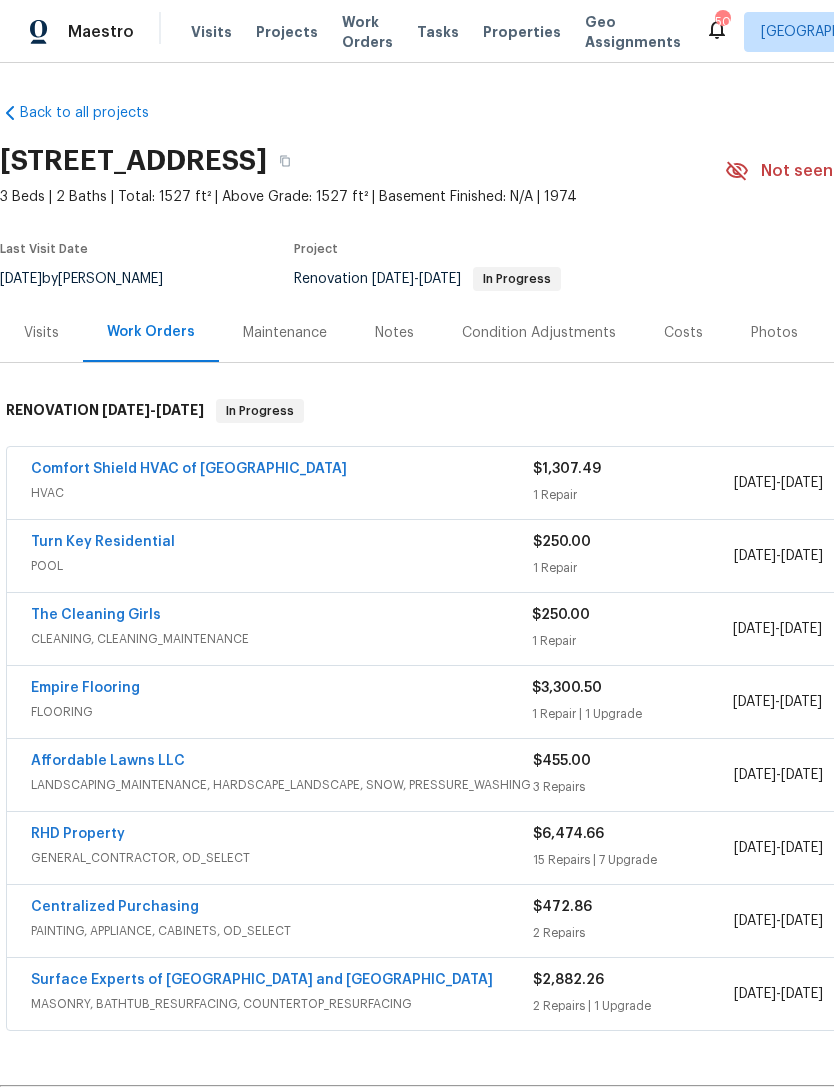 click on "The Cleaning Girls" at bounding box center [96, 615] 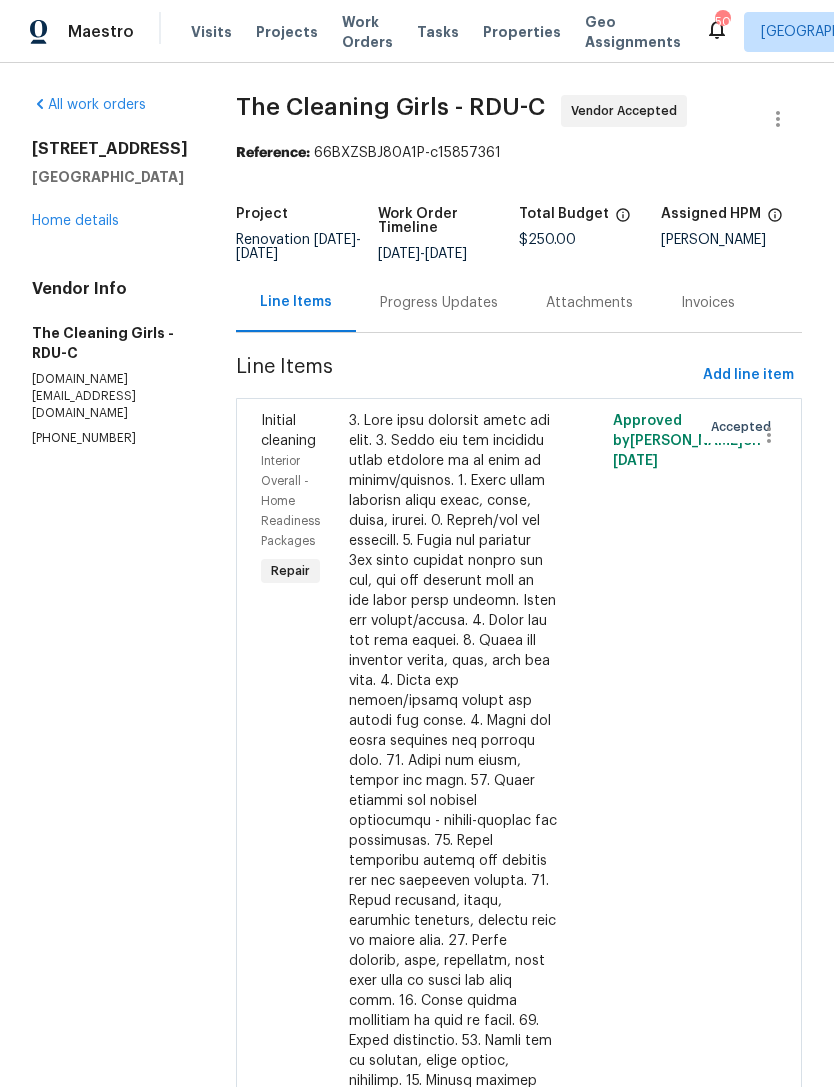 click on "Progress Updates" at bounding box center [439, 303] 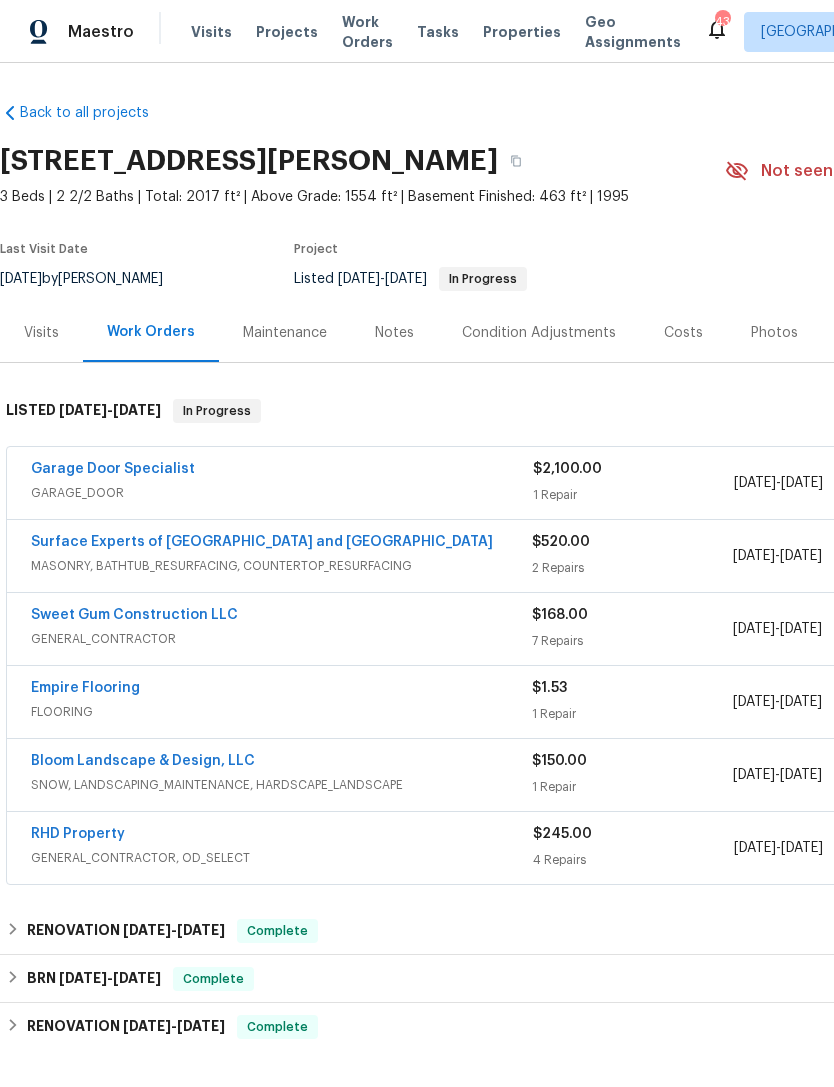 scroll, scrollTop: 0, scrollLeft: 0, axis: both 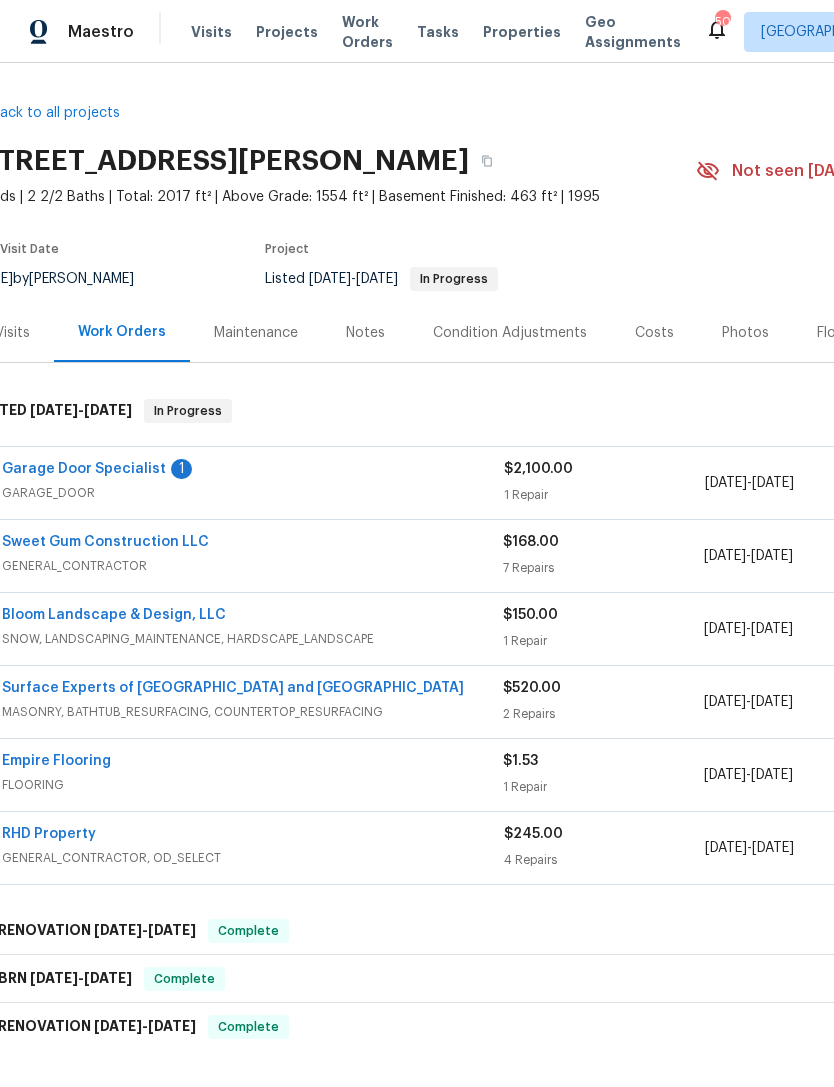 click on "Garage Door Specialist" at bounding box center (84, 469) 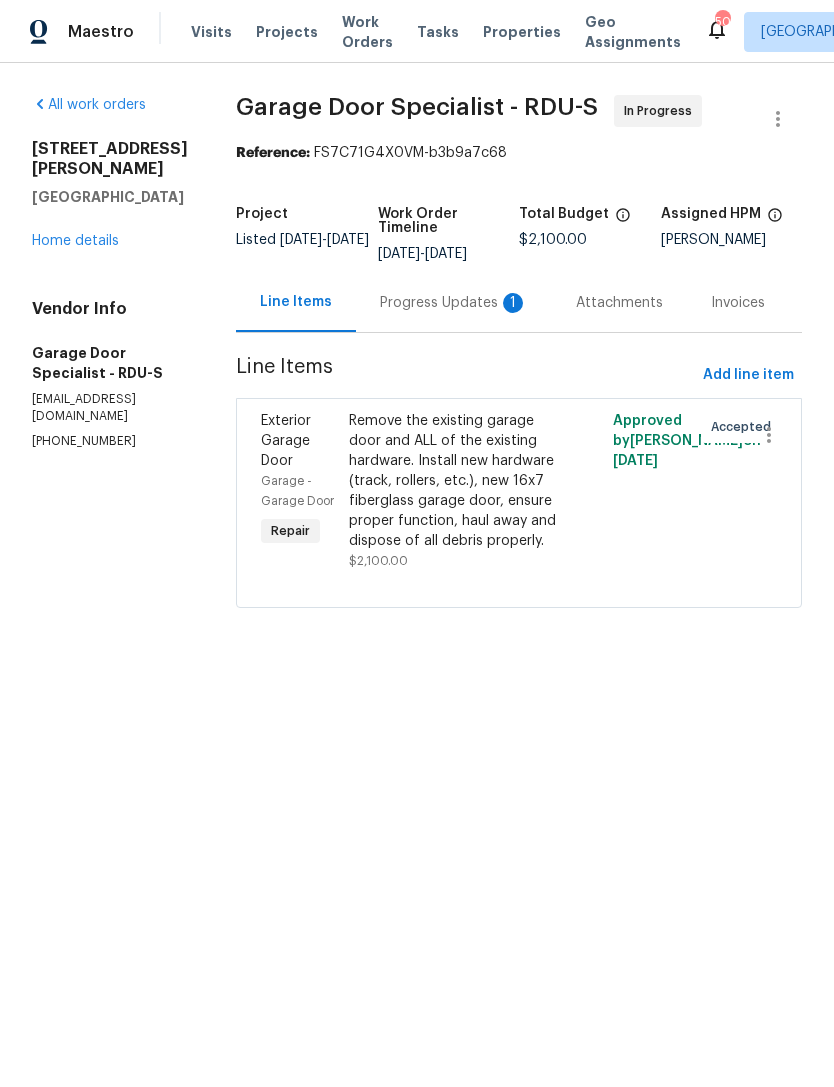 click on "Progress Updates 1" at bounding box center (454, 303) 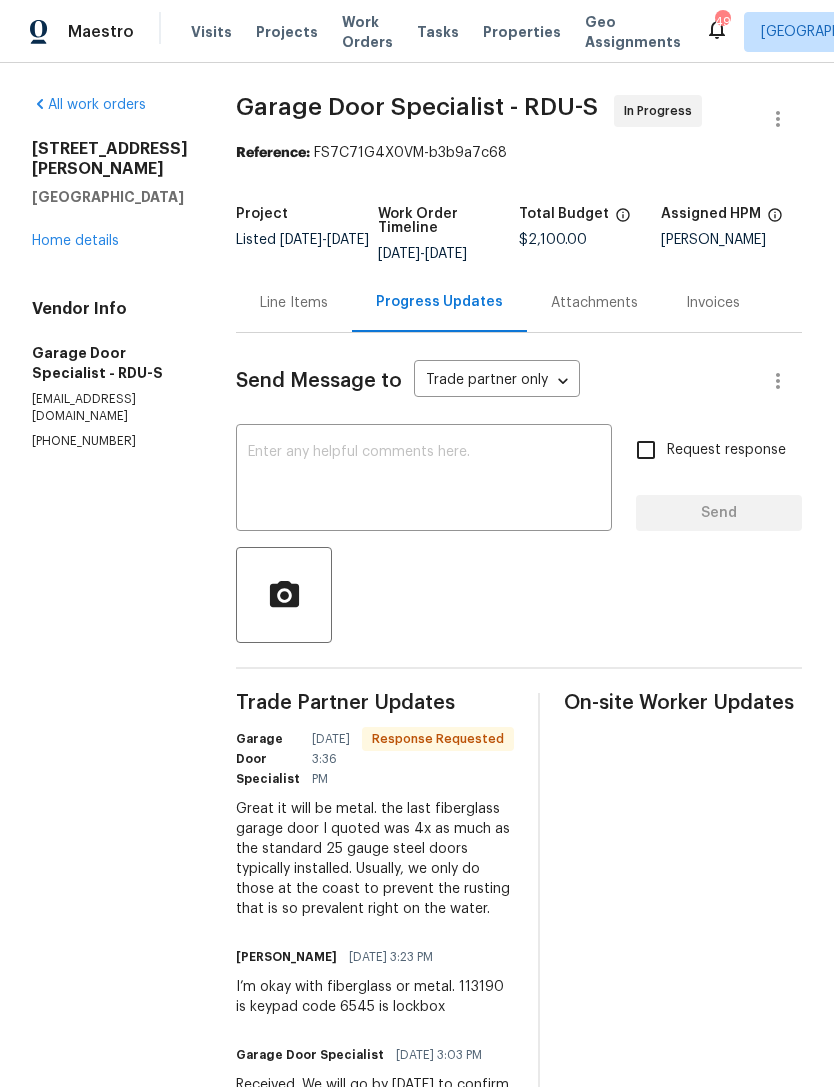 click at bounding box center [424, 480] 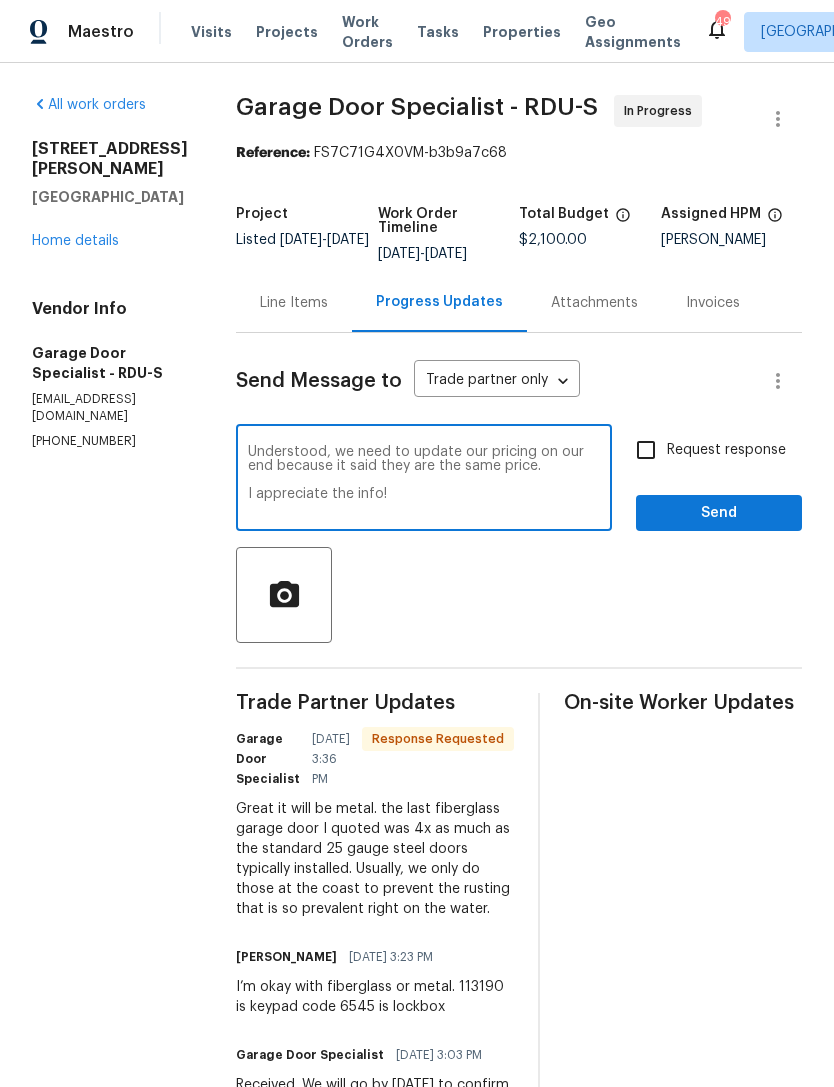 type on "Understood, we need to update our pricing on our end because it said they are the same price.
I appreciate the info!" 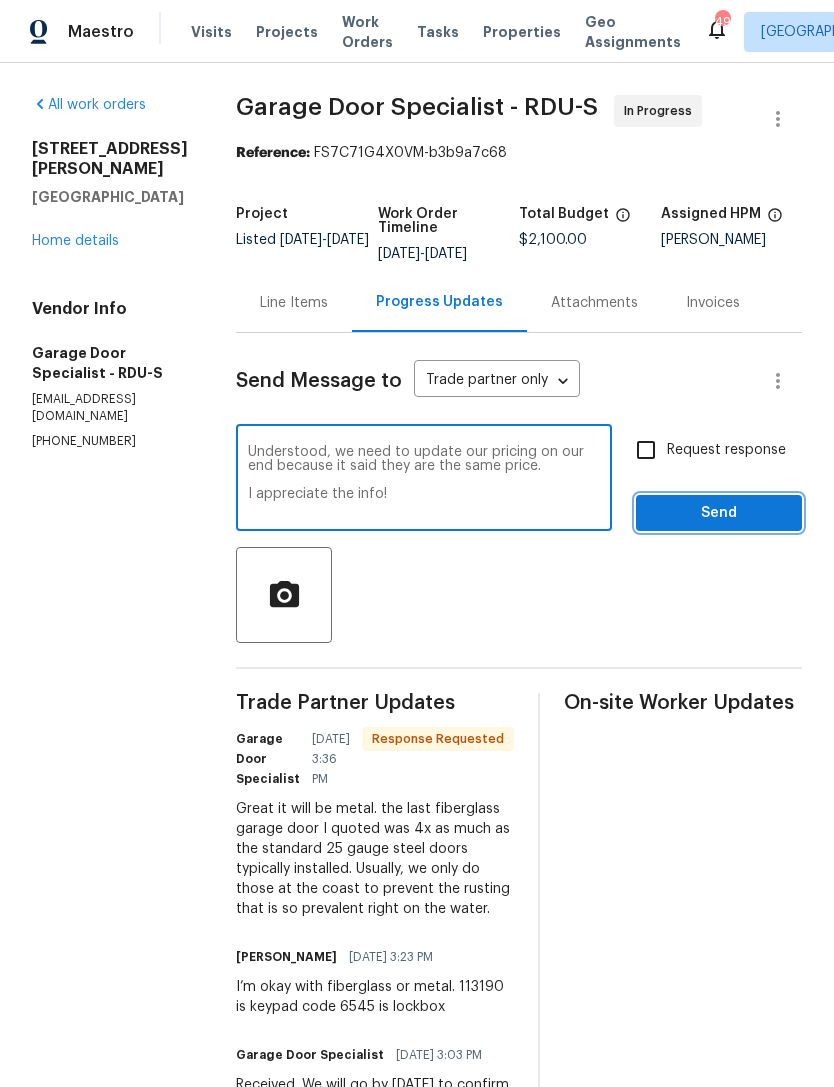 click on "Send" at bounding box center [719, 513] 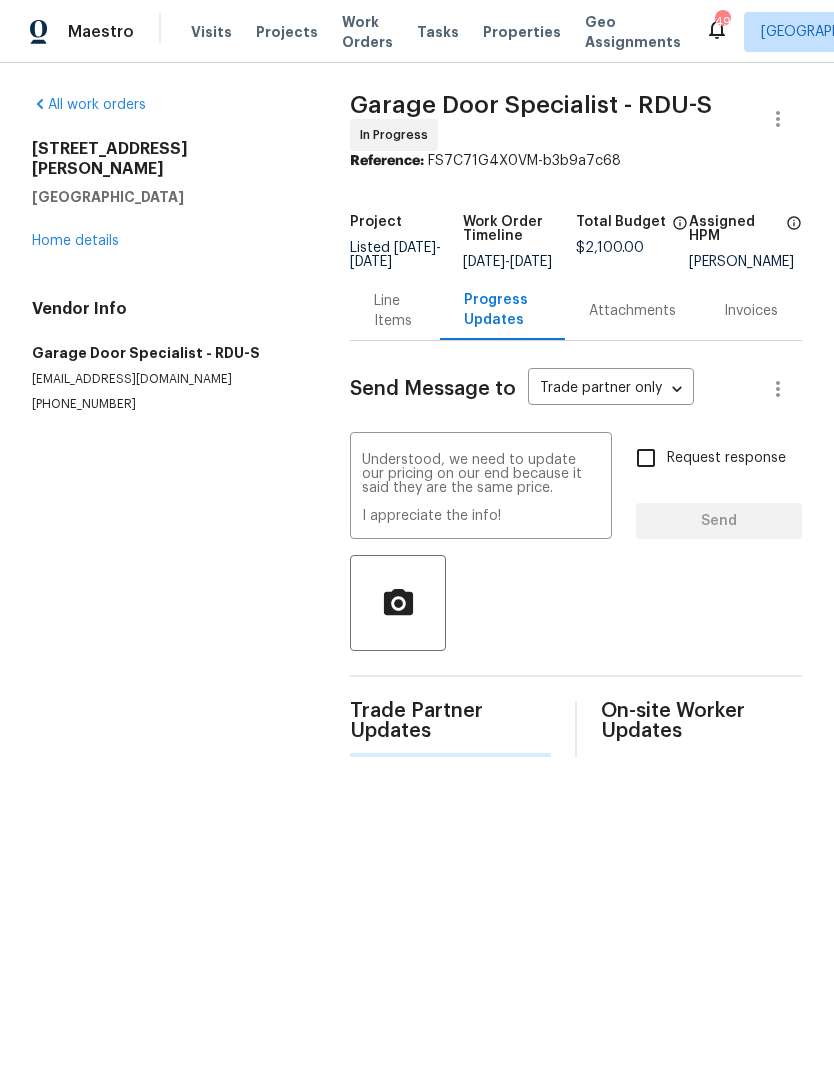 type 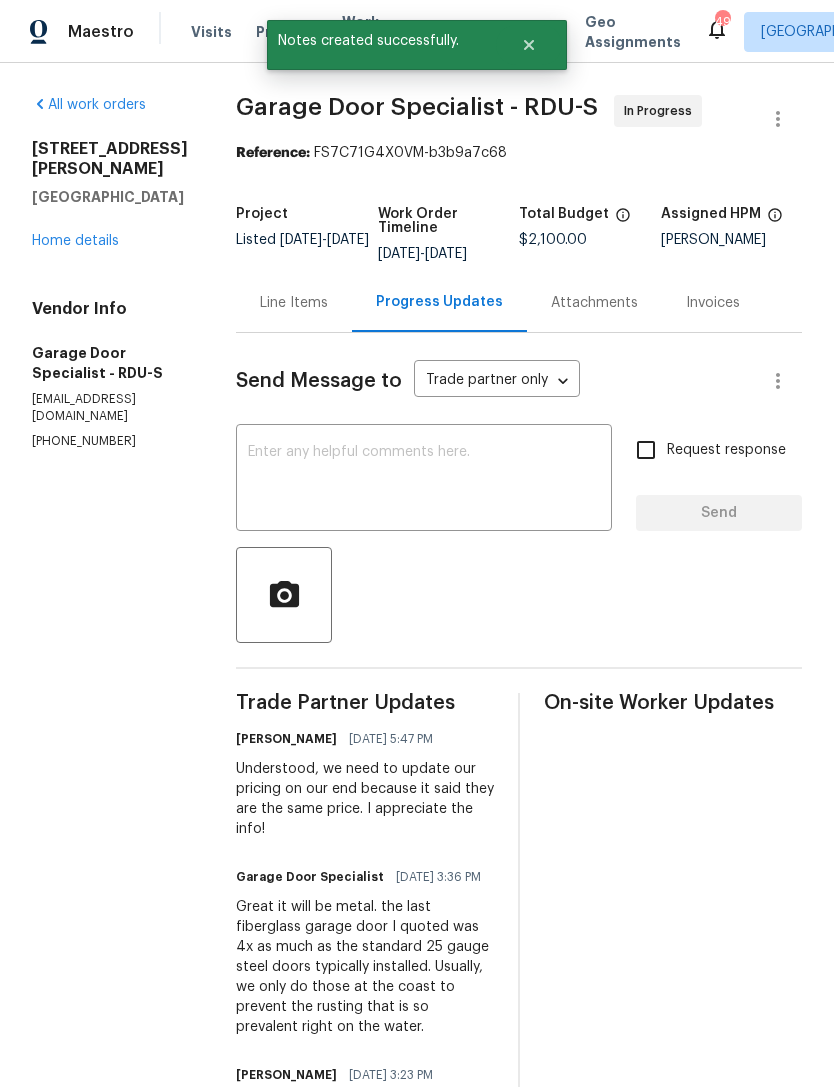 click on "Home details" at bounding box center [75, 241] 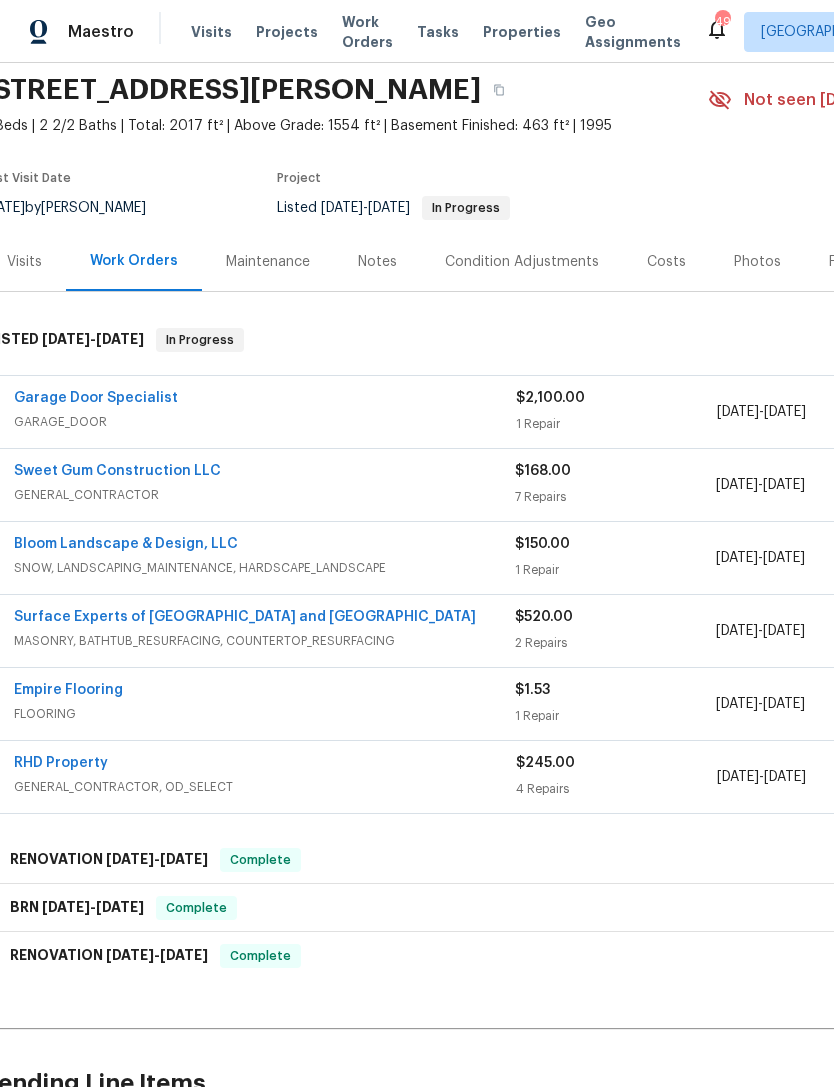 scroll, scrollTop: 73, scrollLeft: 10, axis: both 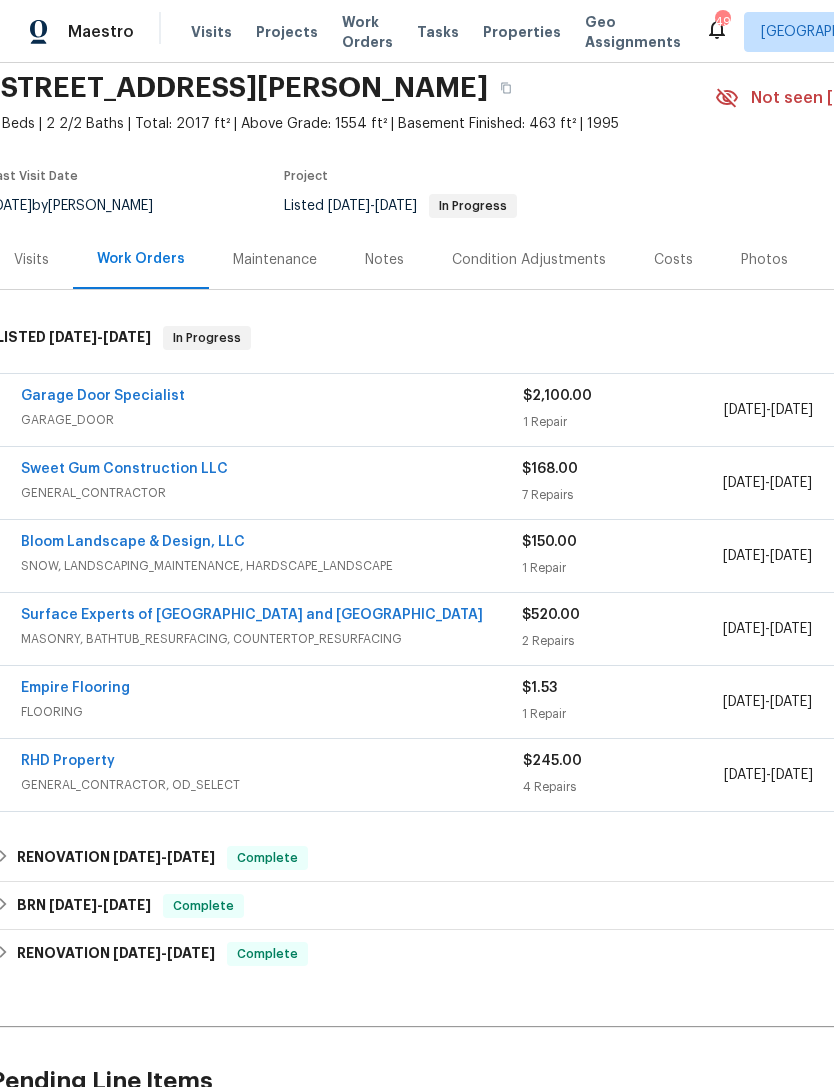 click on "Bloom Landscape & Design, LLC" at bounding box center [133, 542] 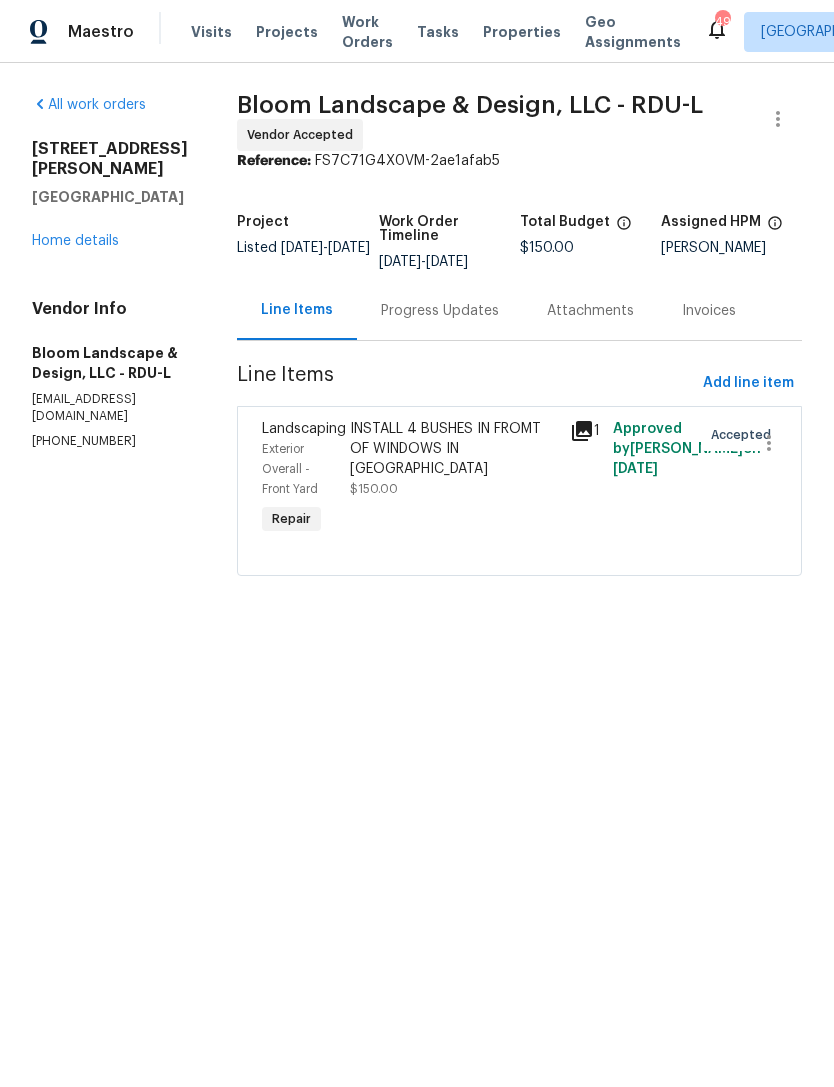 click on "Progress Updates" at bounding box center (440, 311) 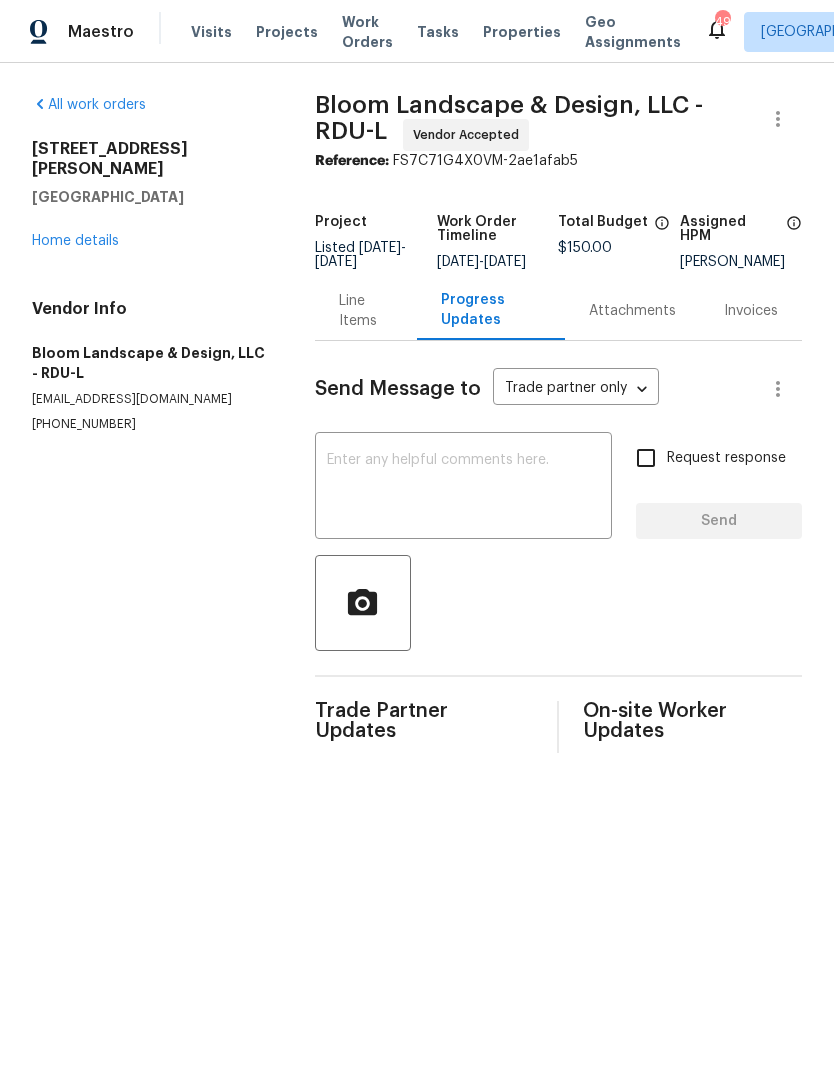 click at bounding box center (463, 488) 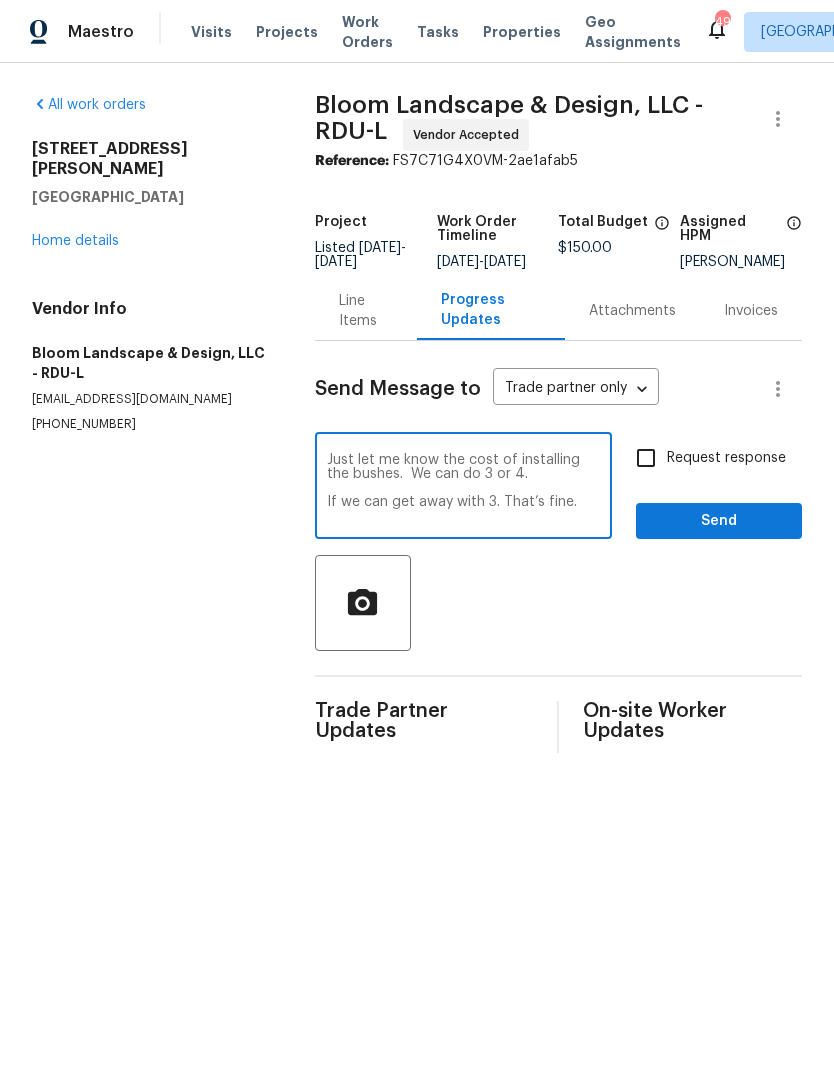 type on "Just let me know the cost of installing the bushes.  We can do 3 or 4.
If we can get away with 3. That’s fine." 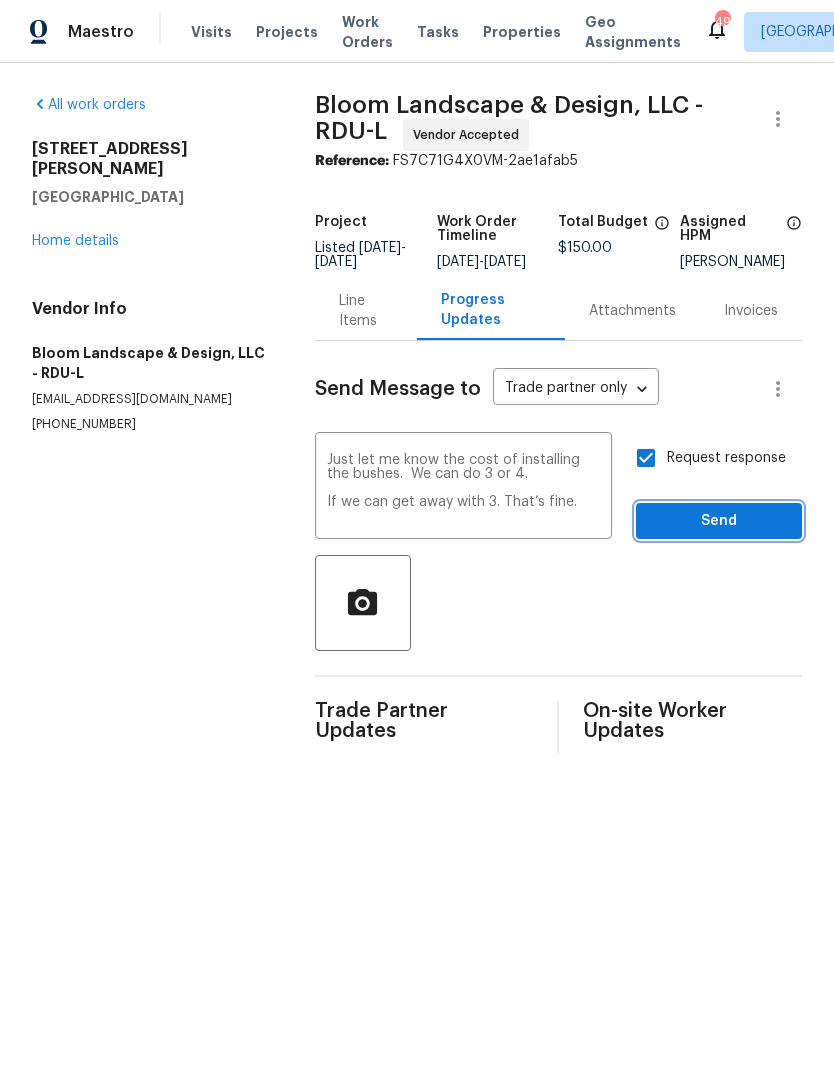 click on "Send" at bounding box center (719, 521) 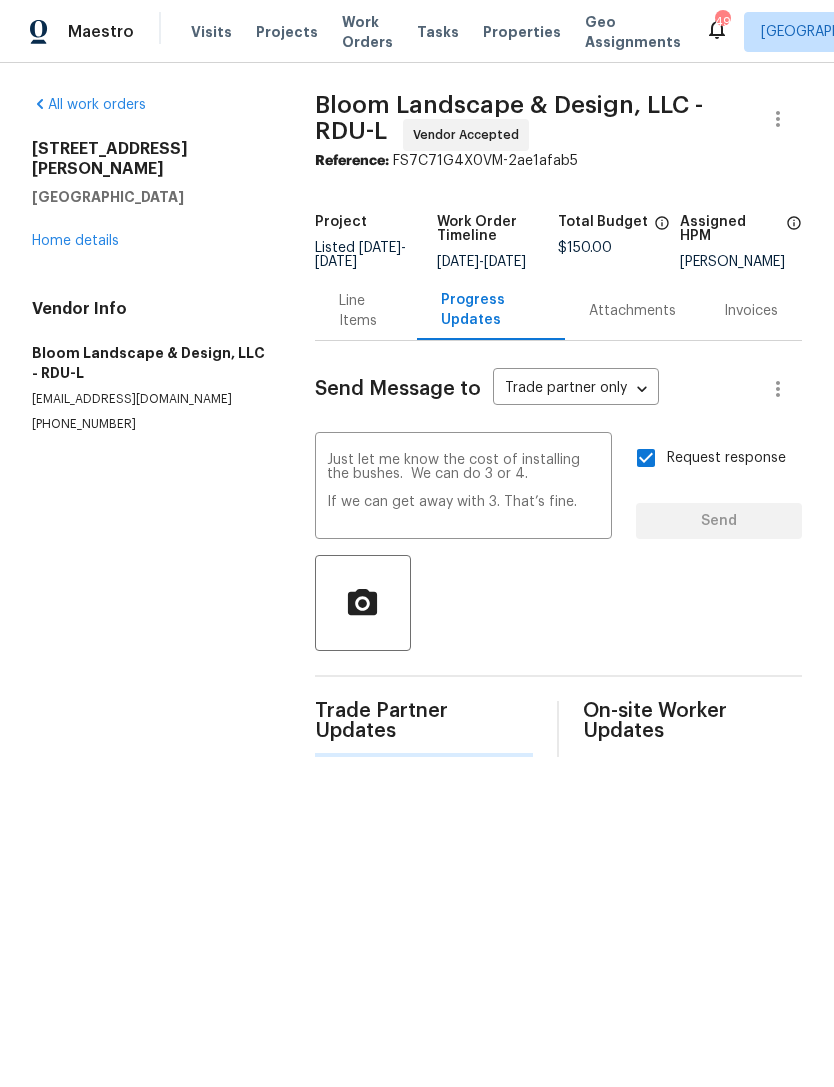 type 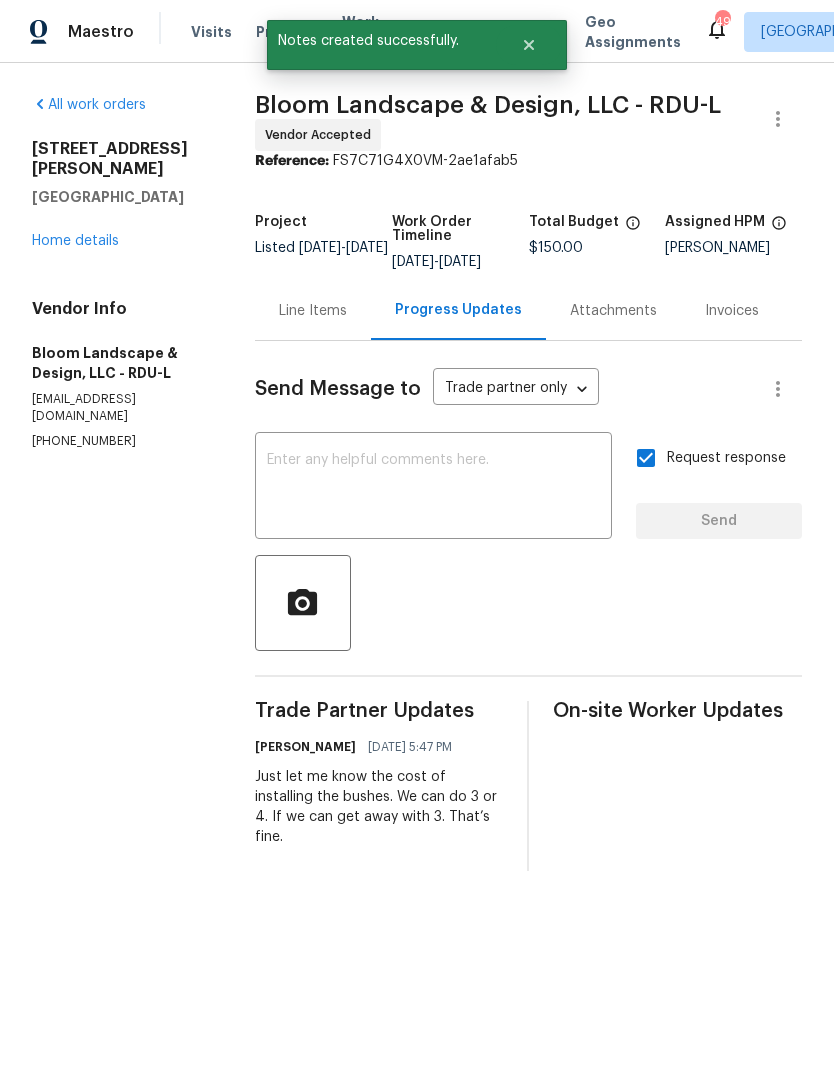 click on "Line Items" at bounding box center [313, 311] 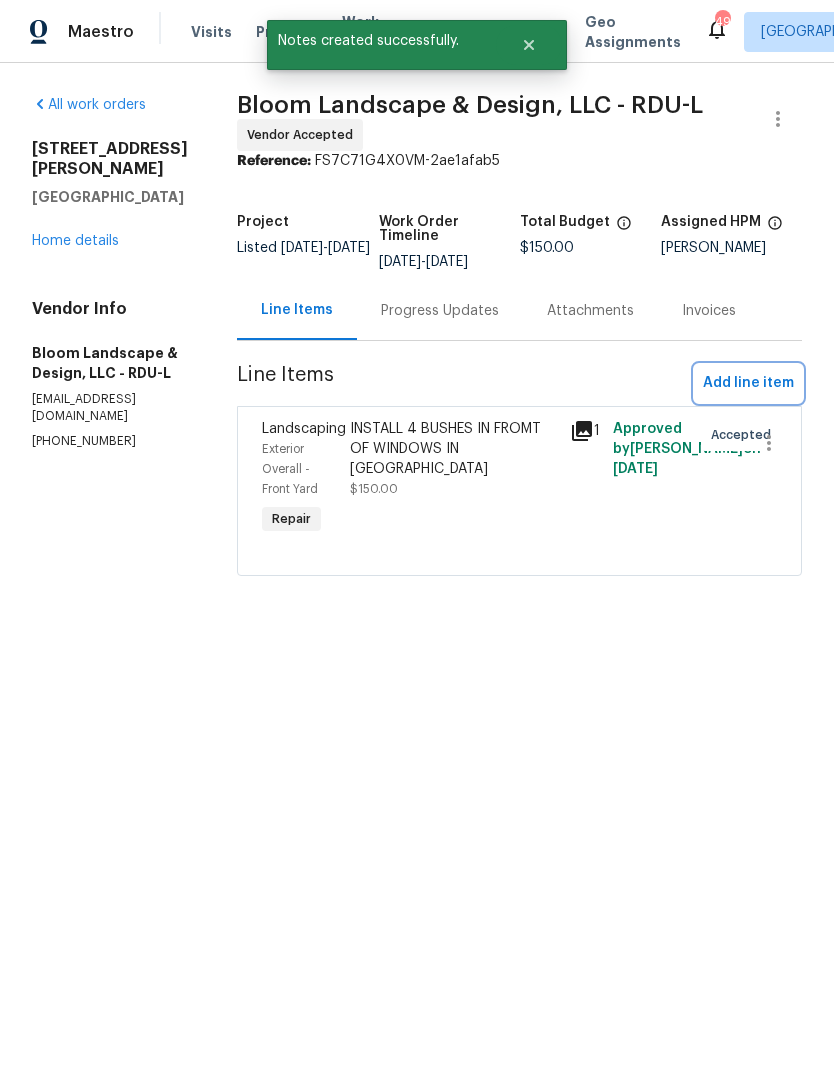 click on "Add line item" at bounding box center (748, 383) 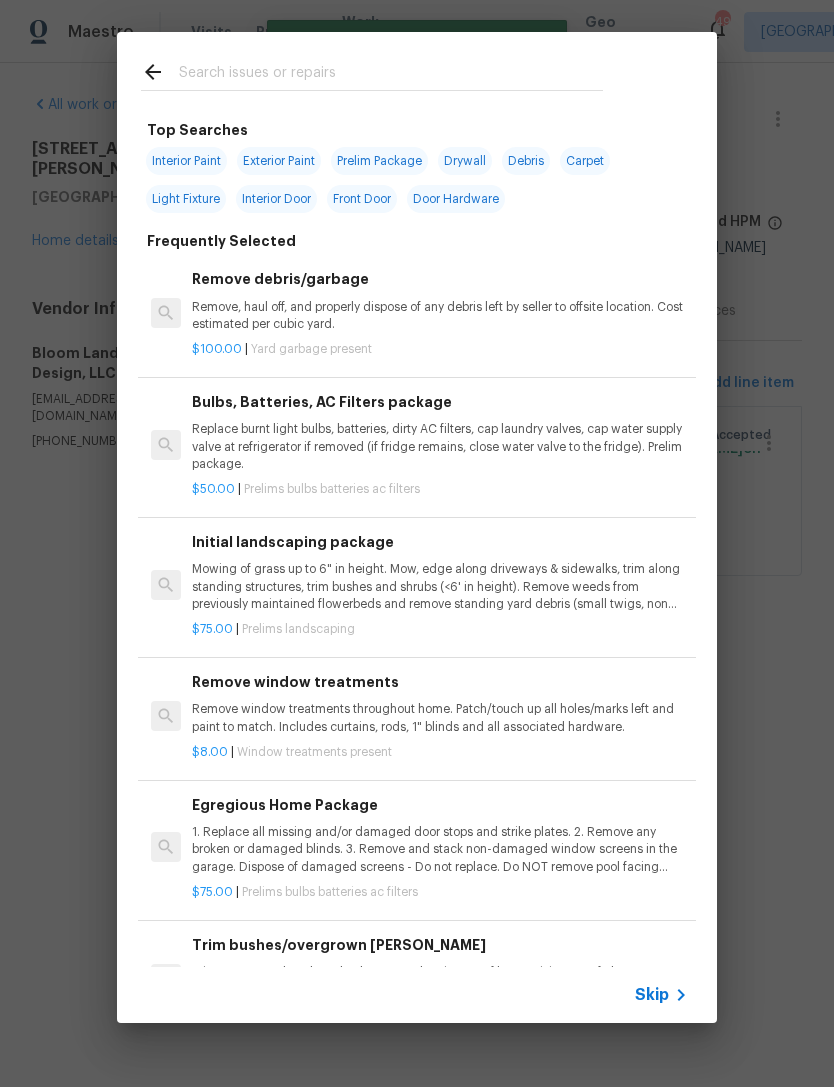 click at bounding box center [372, 71] 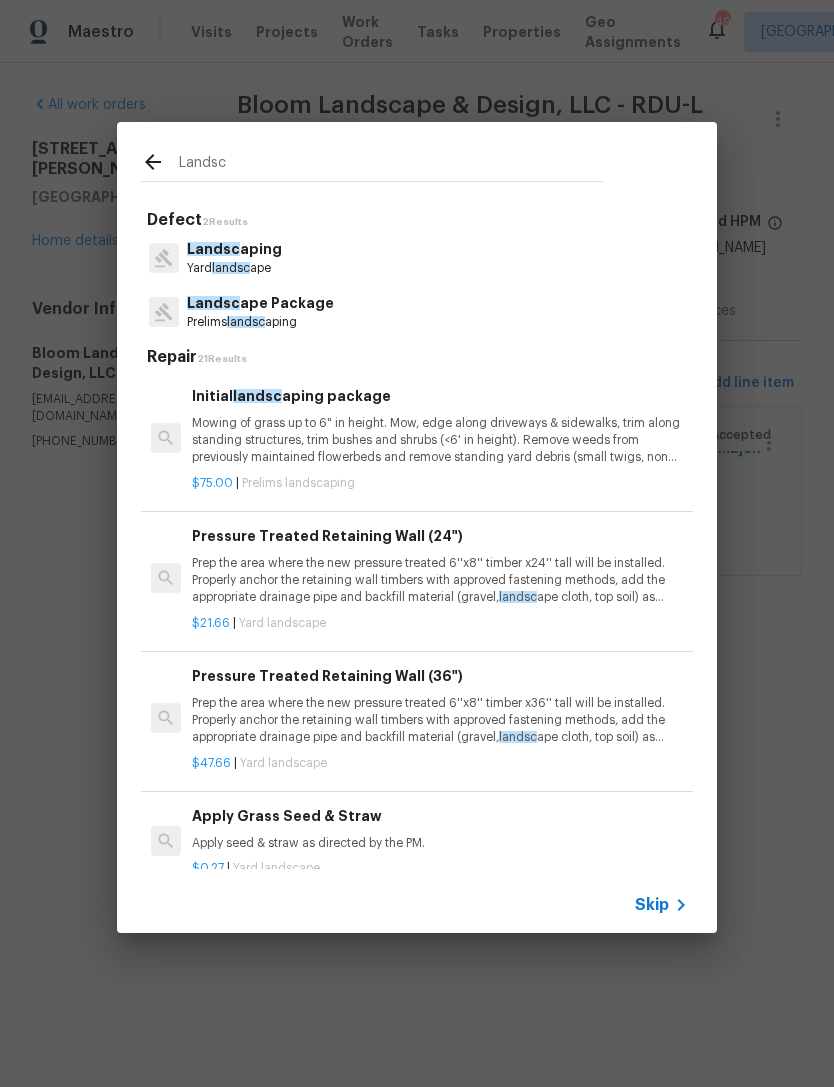 type on "Landsc" 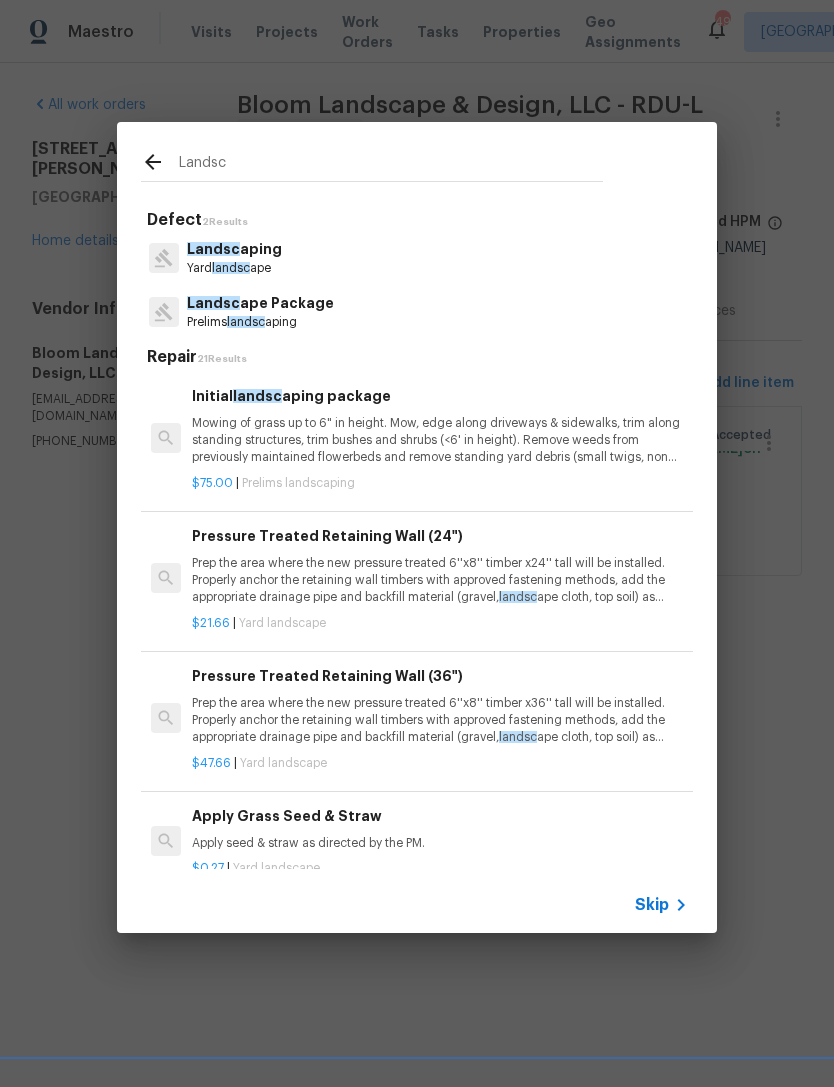 click on "Landsc aping Yard  landsc ape" at bounding box center [417, 258] 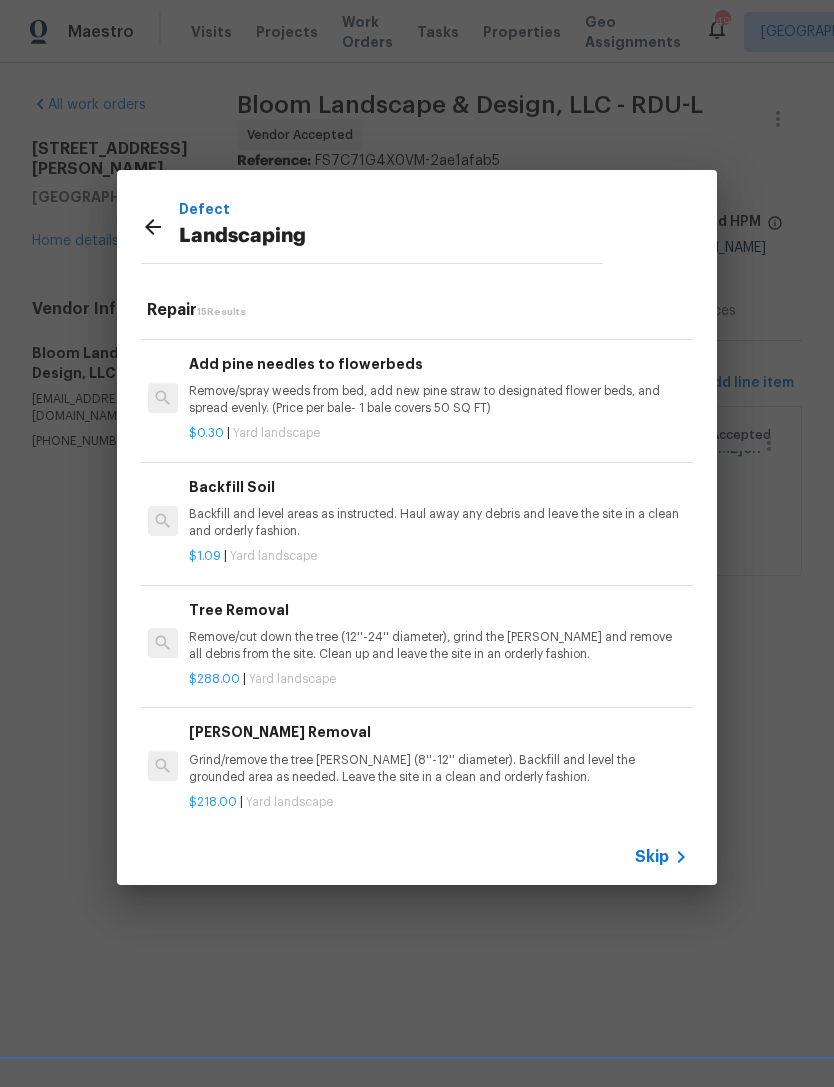 scroll, scrollTop: 1384, scrollLeft: 3, axis: both 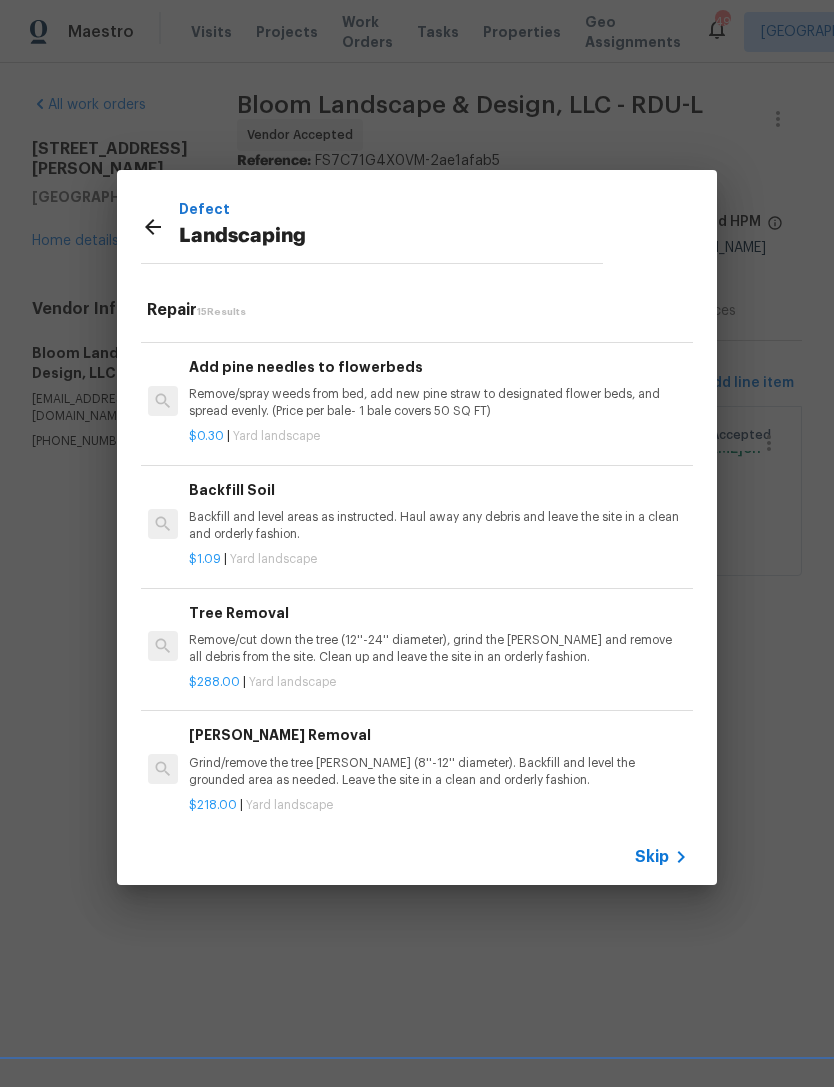 click 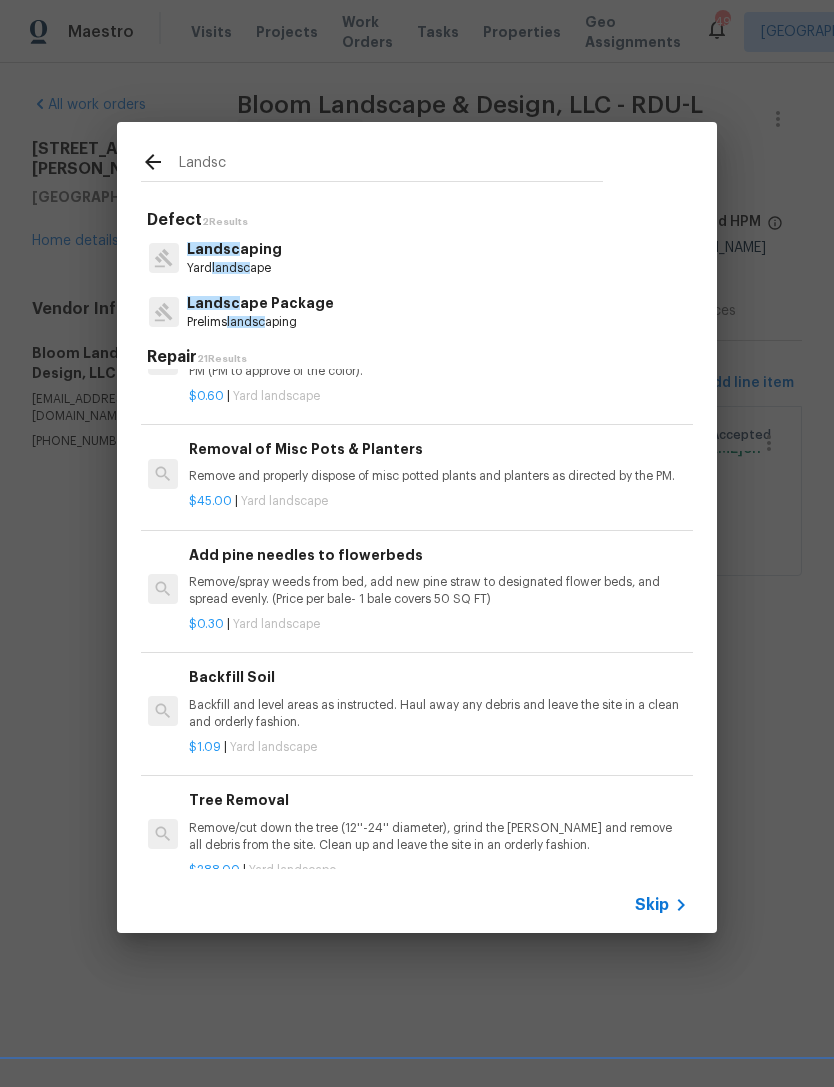 click on "Prelims  landsc aping" at bounding box center [260, 322] 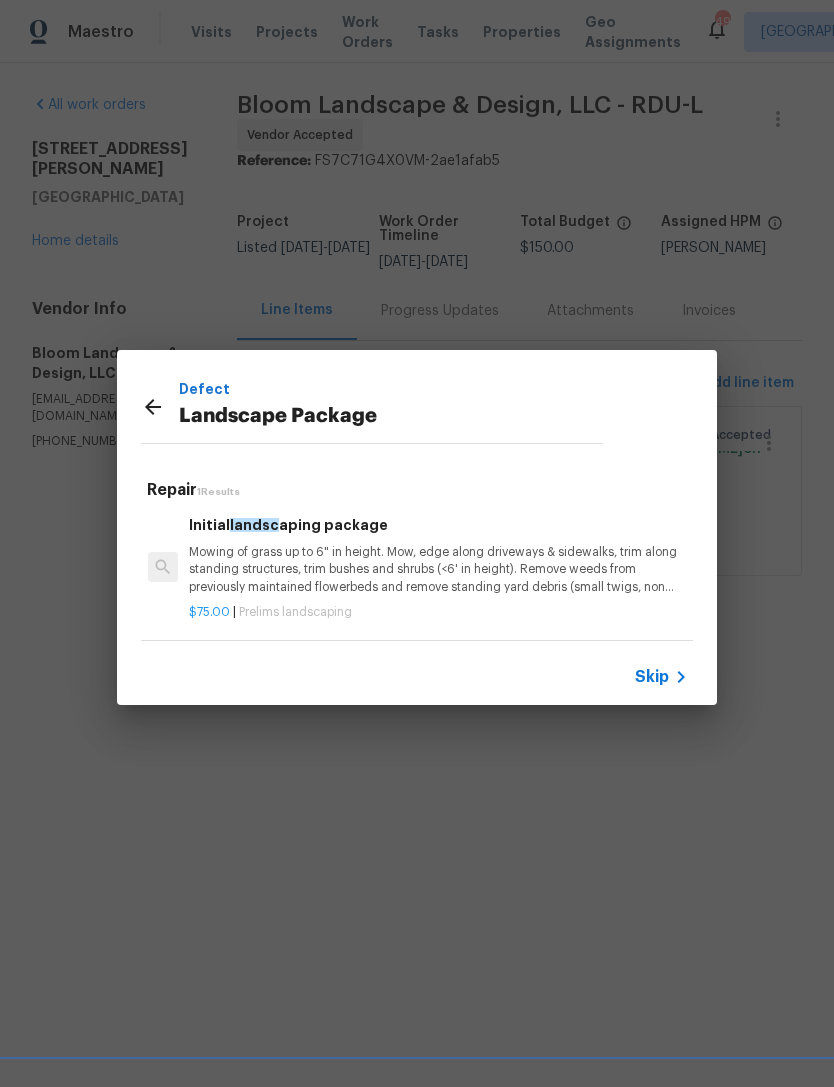 click on "Mowing of grass up to 6" in height. Mow, edge along driveways & sidewalks, trim along standing structures, trim bushes and shrubs (<6' in height). Remove weeds from previously maintained flowerbeds and remove standing yard debris (small twigs, non seasonal falling leaves).  Use leaf blower to remove clippings from hard surfaces."" at bounding box center [437, 569] 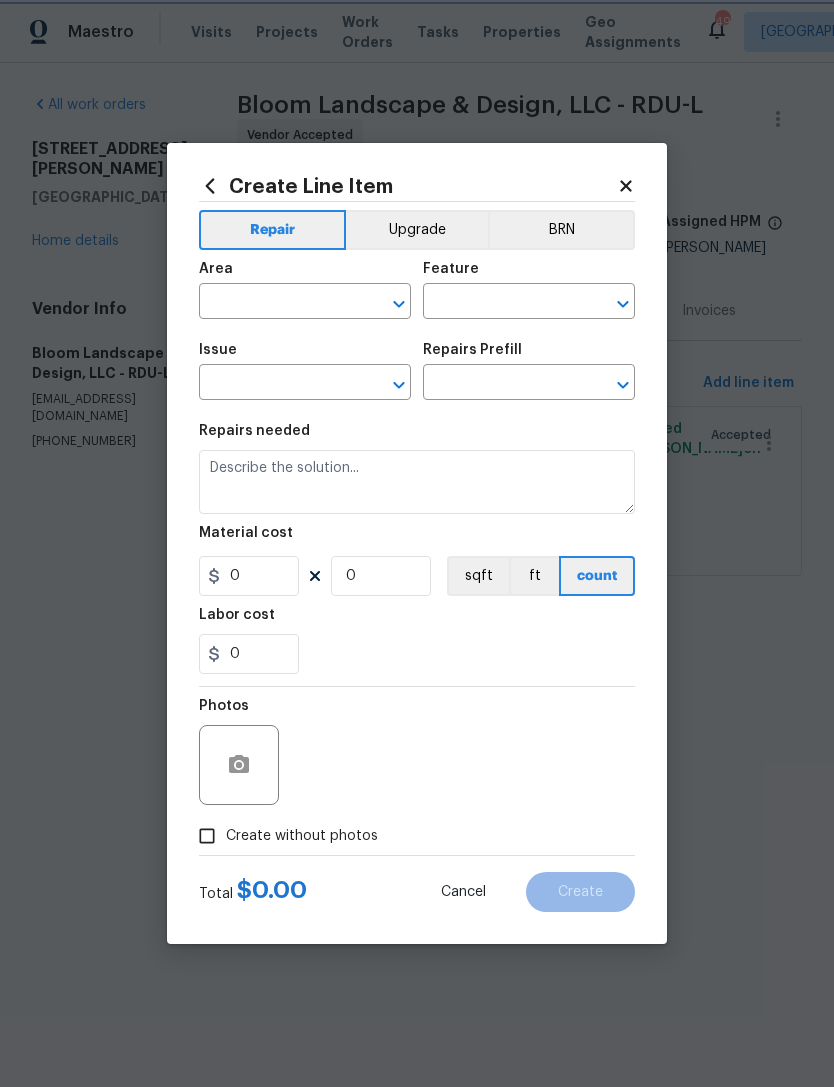 type on "Home Readiness Packages" 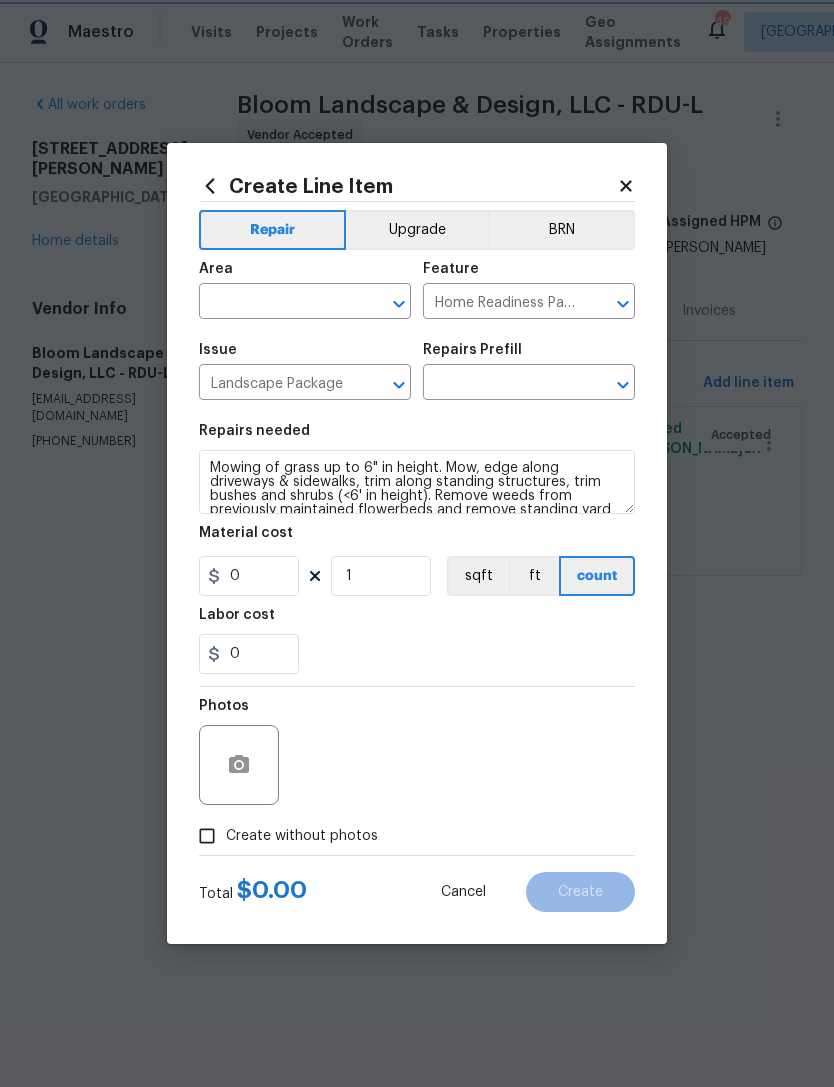 type on "Initial landscaping package $75.00" 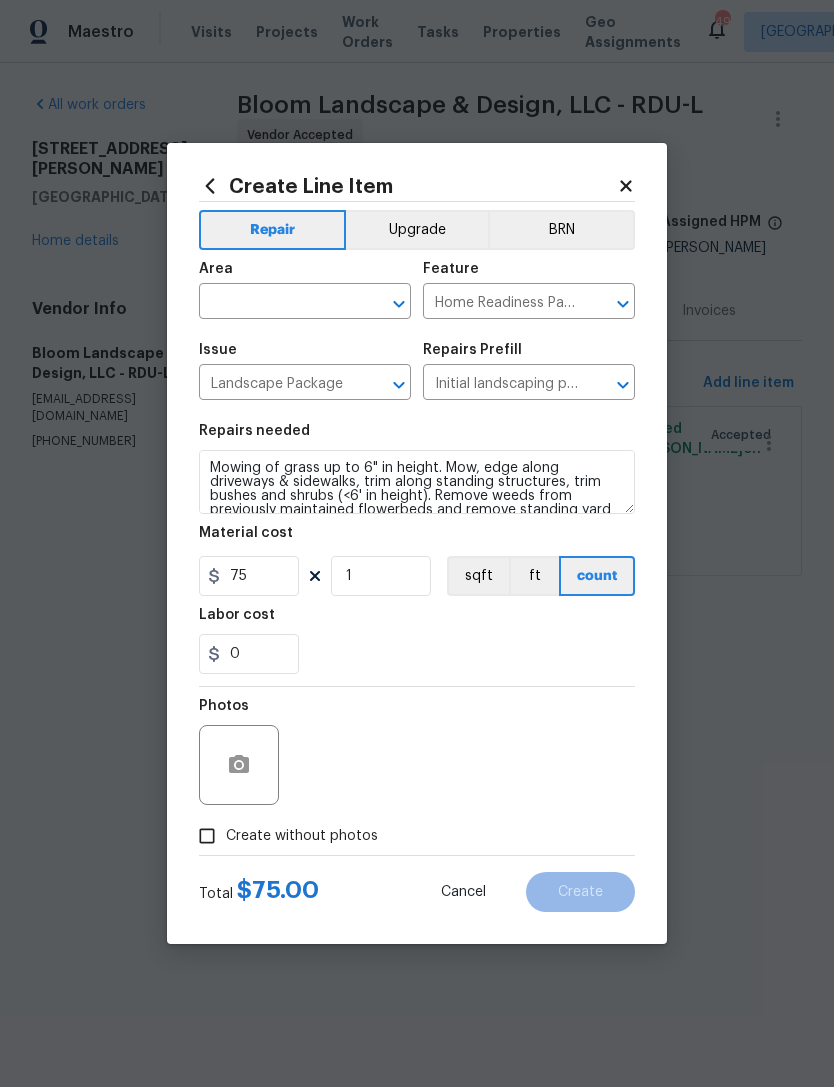 click at bounding box center (277, 303) 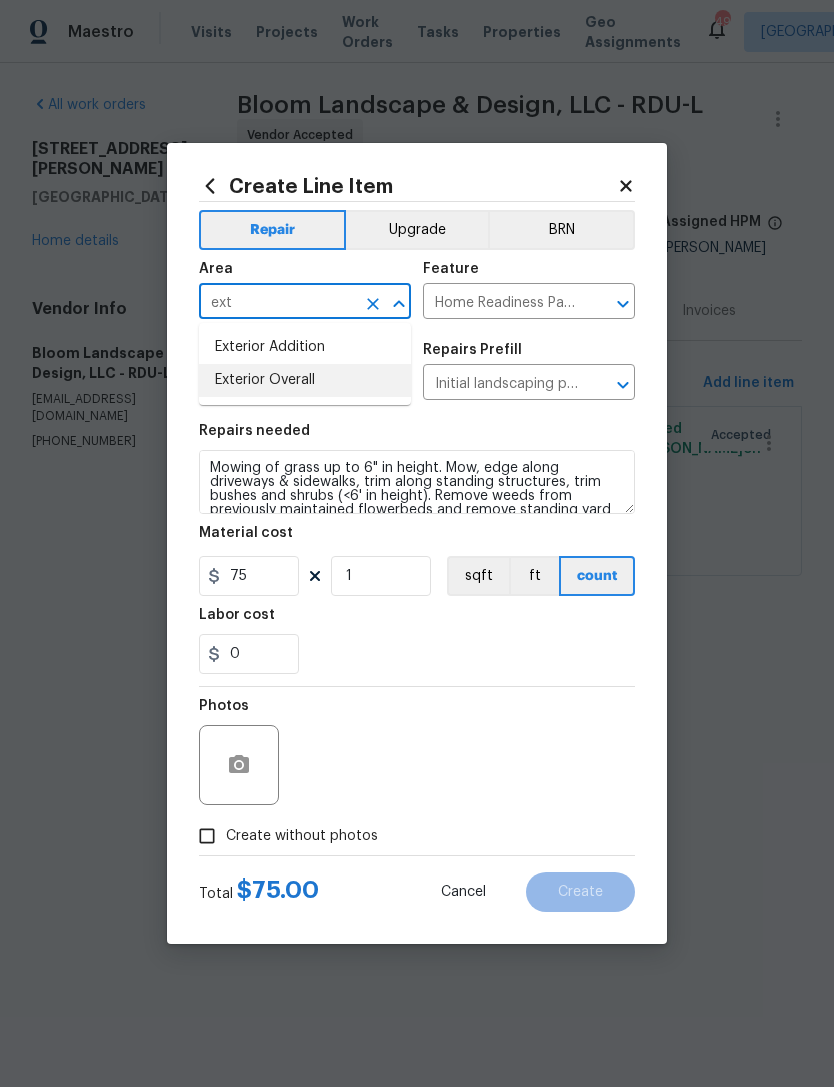 click on "Exterior Overall" at bounding box center [305, 380] 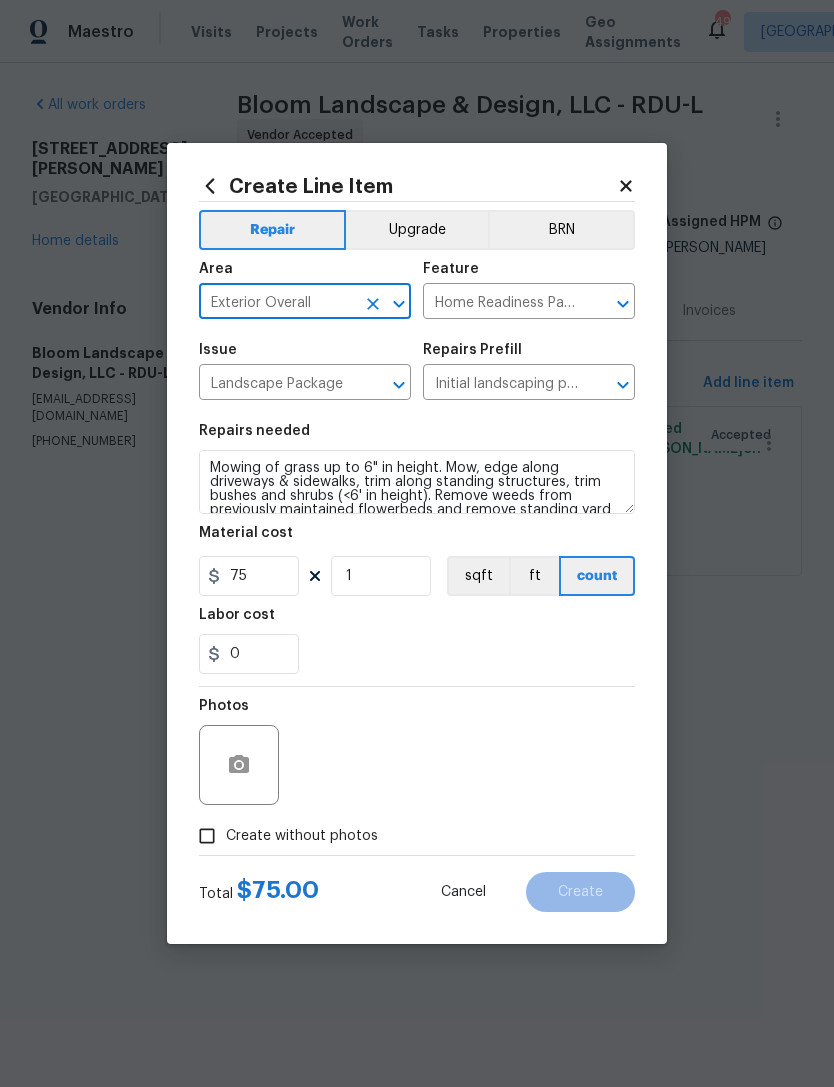 click on "Create without photos" at bounding box center (302, 836) 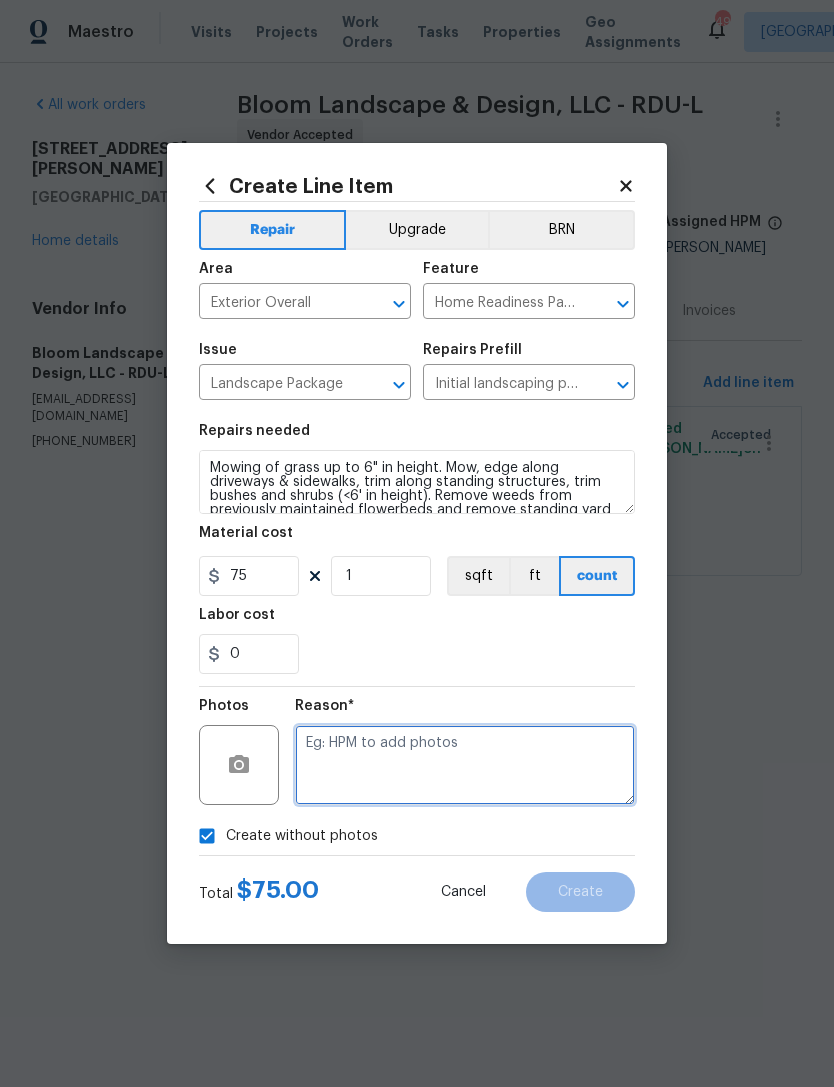 click at bounding box center [465, 765] 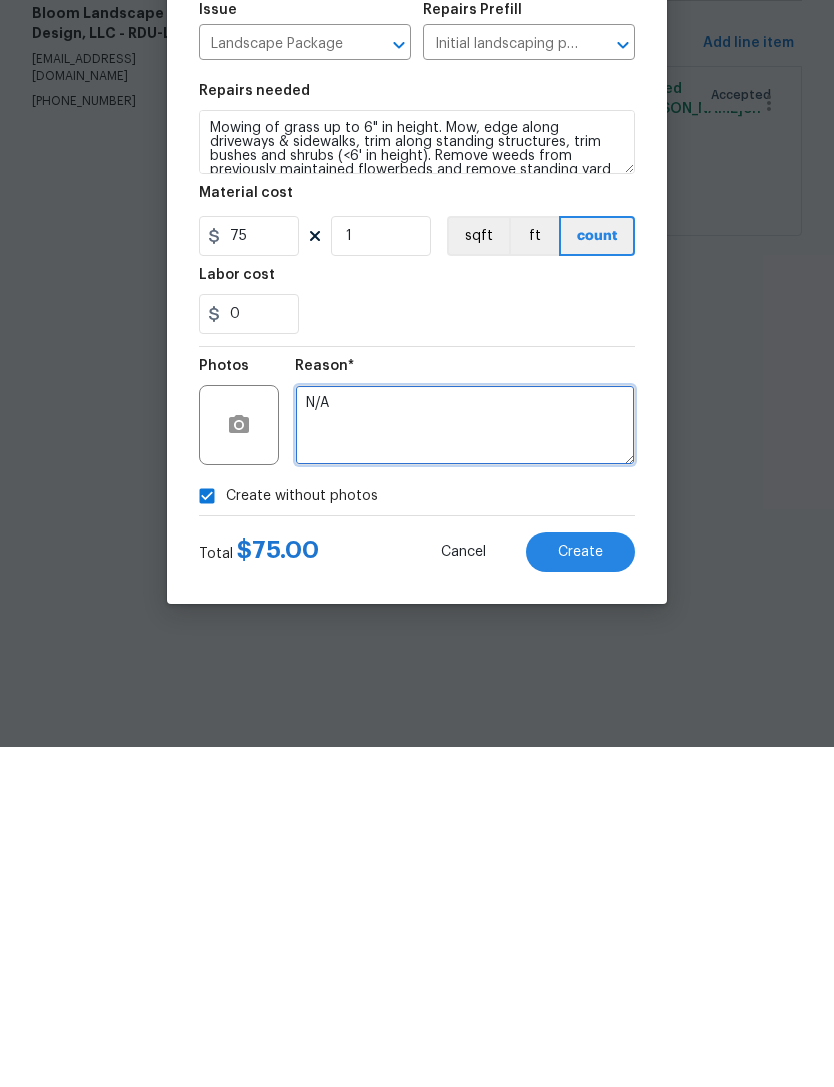 type on "N/A" 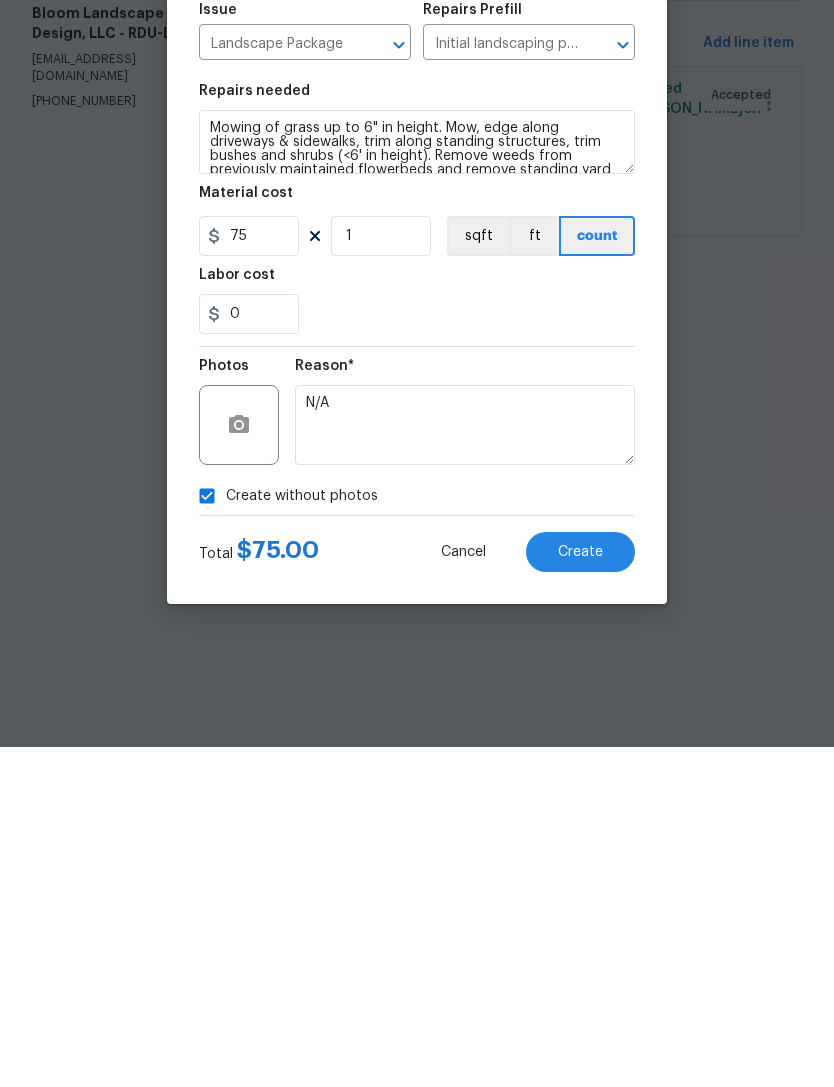 click on "Create" at bounding box center (580, 892) 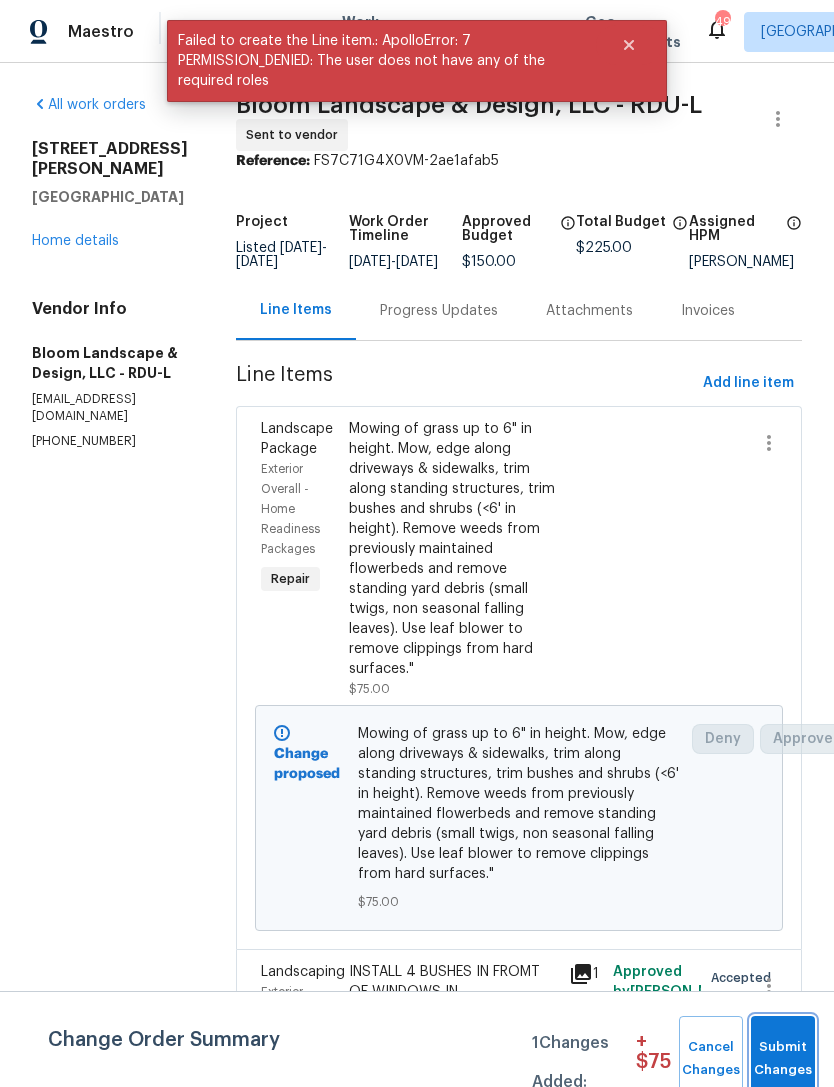 click on "Submit Changes" at bounding box center (783, 1059) 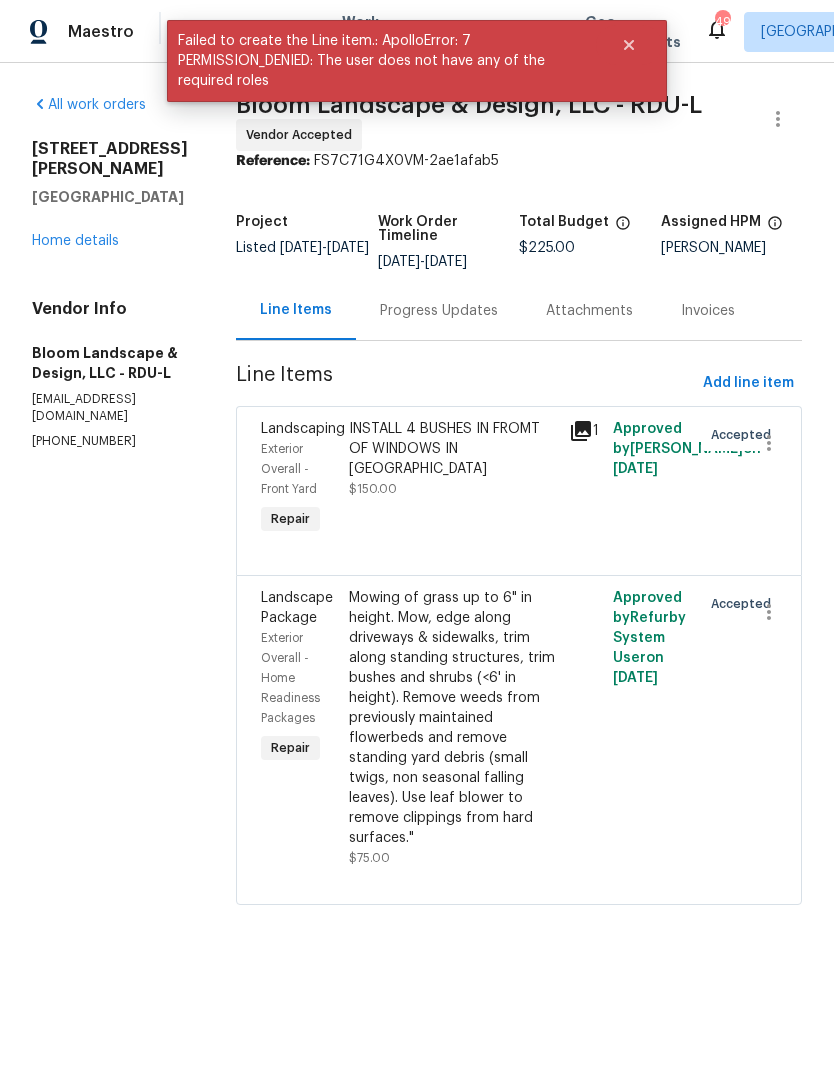 click on "Home details" at bounding box center [75, 241] 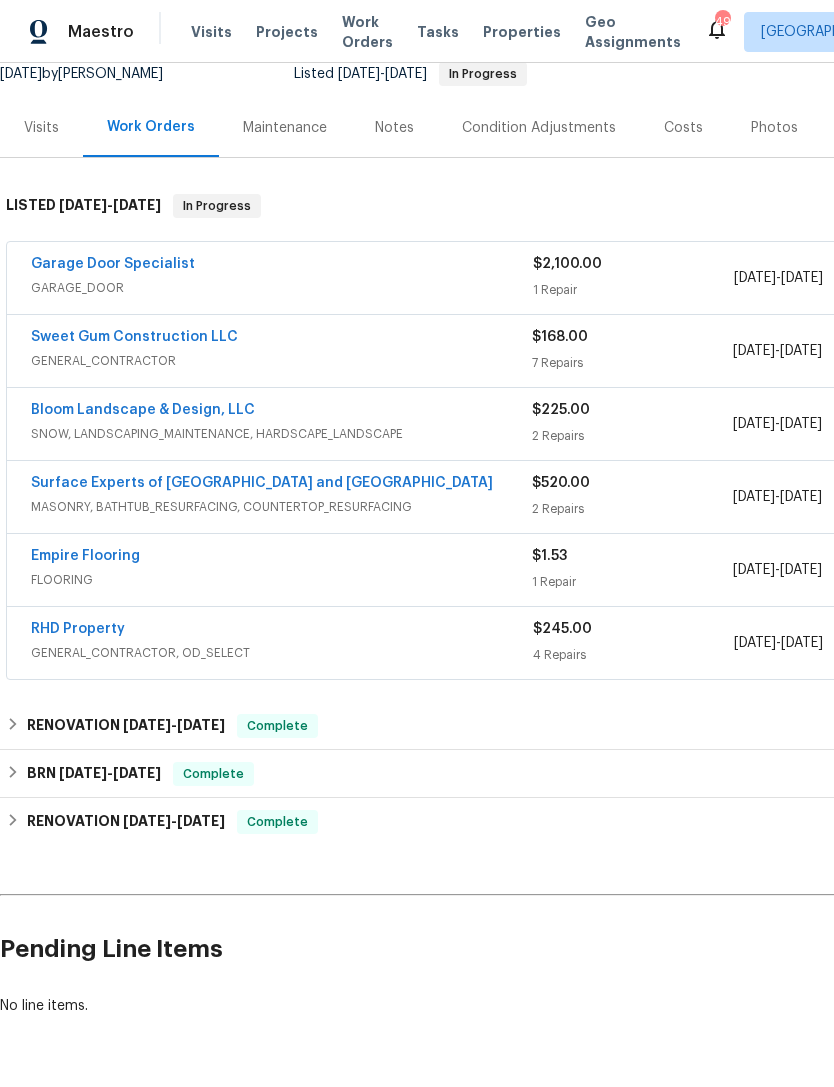 scroll, scrollTop: 0, scrollLeft: 0, axis: both 